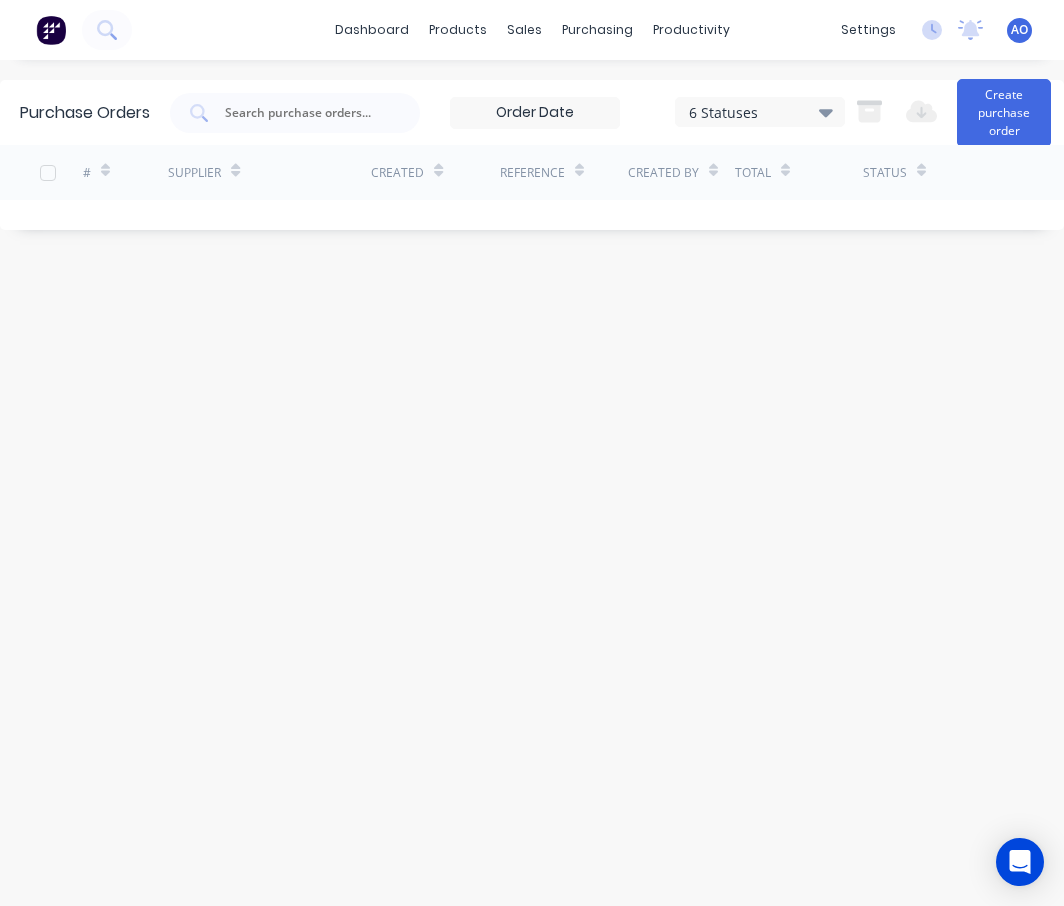 scroll, scrollTop: 0, scrollLeft: 0, axis: both 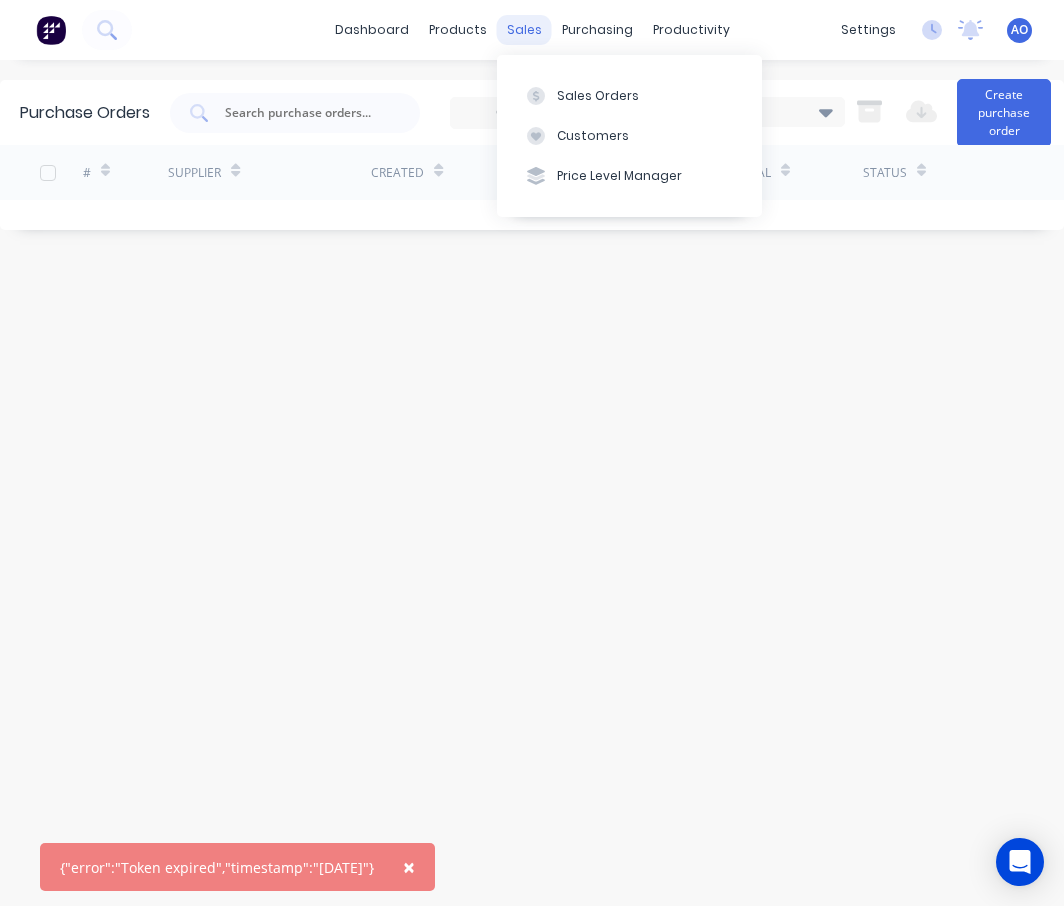 click on "sales" at bounding box center [524, 30] 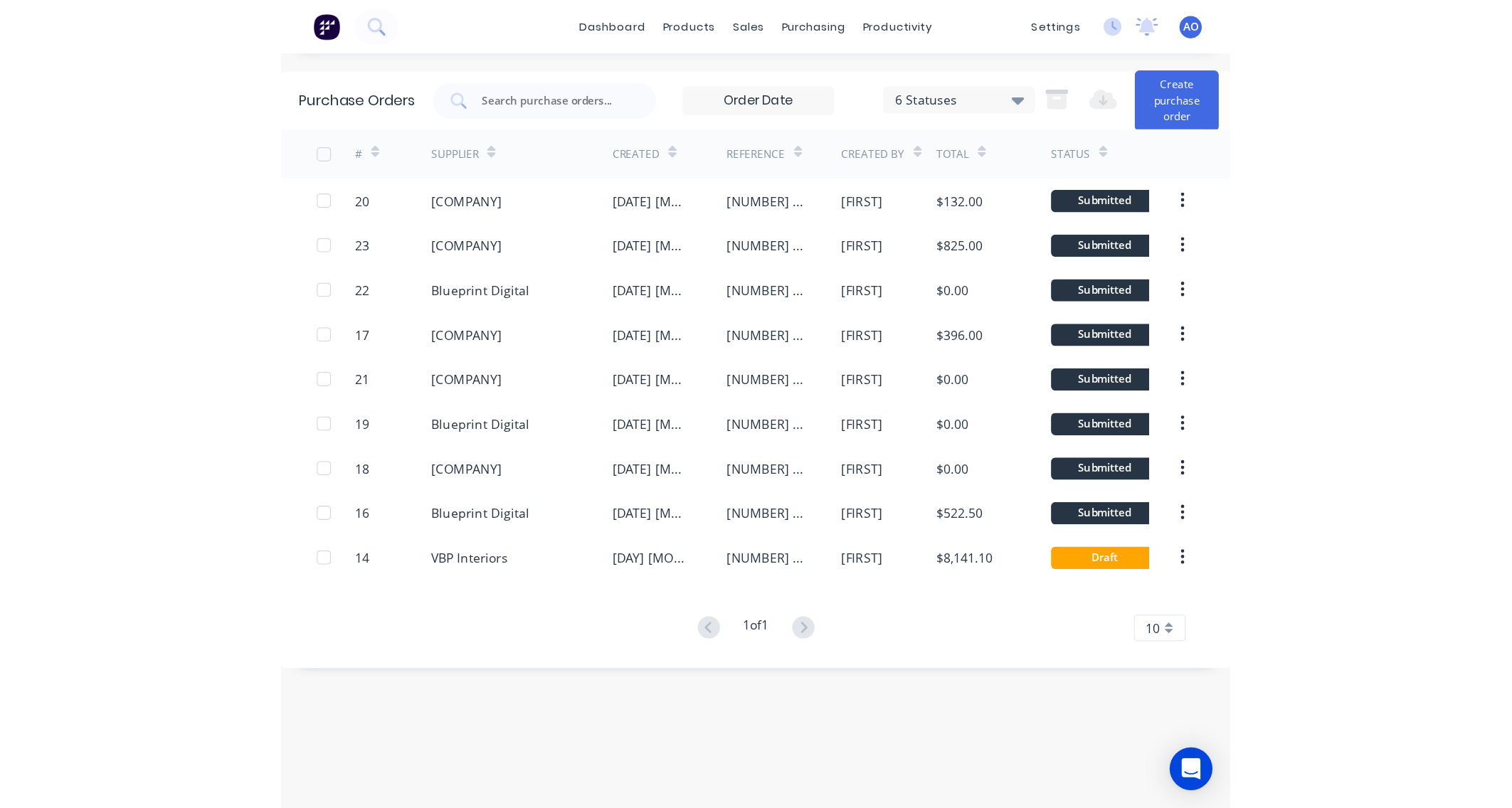 scroll, scrollTop: 0, scrollLeft: 0, axis: both 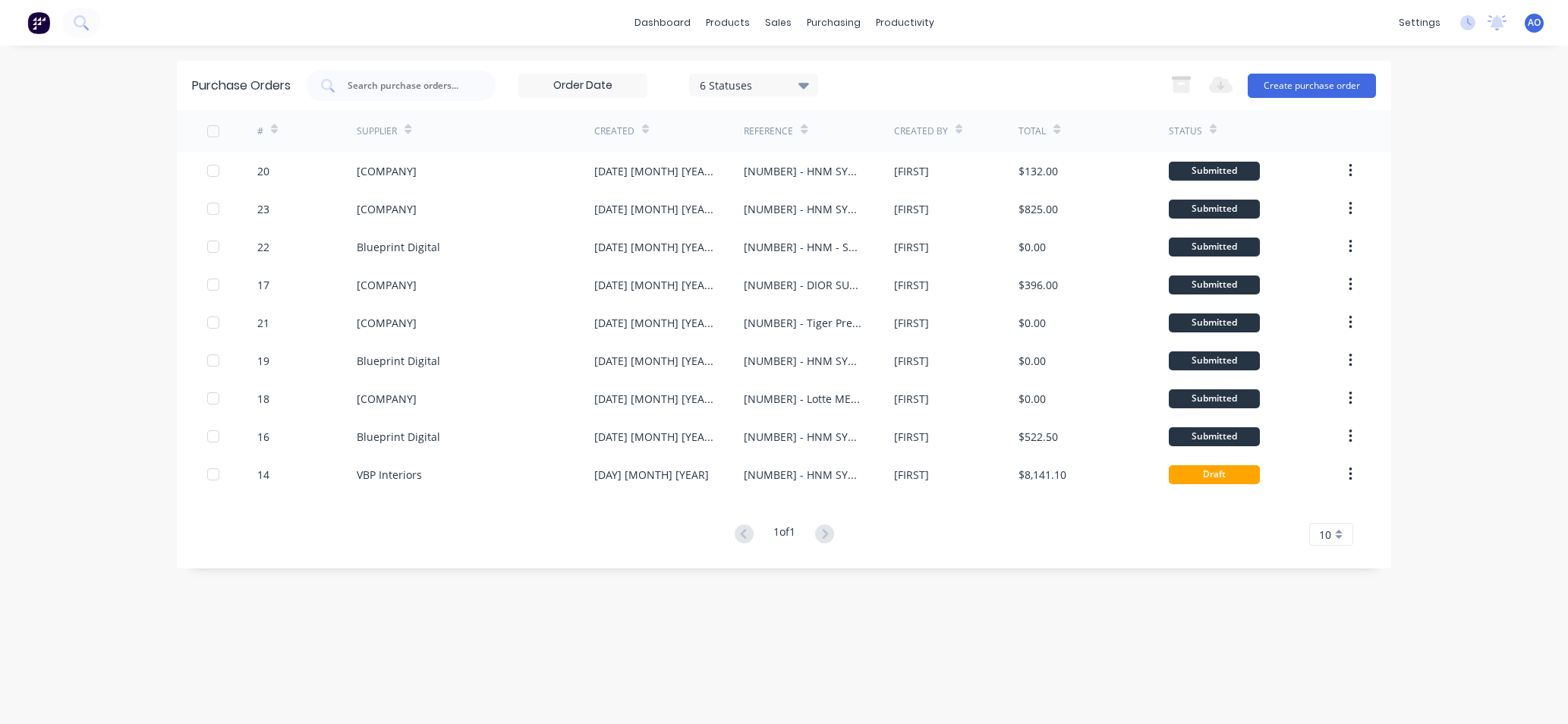 click on "dashboard products sales purchasing productivity dashboard products Product Catalogue Materials sales Sales Orders Customers Price Level Manager purchasing Purchase Orders Suppliers productivity Workflow Planner Delivery Scheduling Timesheets settings No new notifications Mark all as read Dee  mentioned you in a message Prestige Brands Australia Pty Ltd Order  # 32783 08:38am 19/06/25   AO Art & Soul Creations Pty Ltd Adrian O'Doherty Power User Profile Sign out Purchase Orders 6 Statuses 6 Statuses Export to Excel (XLSX) Create purchase order   #   Supplier   Created   Reference   Created By   Total   Status   20 Lasercut Plastics and Fabrications 20 Jun 2025 32691 - HNM SYD LTC Cat. Stage 2 - Archie Rose July Louise $132.00 Submitted   23 Lasercut Plastics and Fabrications 25 Jun 2025 32838 - HNM SYD HOG Arrivals B & C -  Aberfeldy Jolyana $825.00 Submitted   22 Blueprint Digital 25 Jun 2025 32802 - HNM - SYD POP UP - SUMMER DIOR - JULY Belinda $0.00 Submitted   17 Lasercut Plastics and Fabrications Louise" at bounding box center [784, 362] 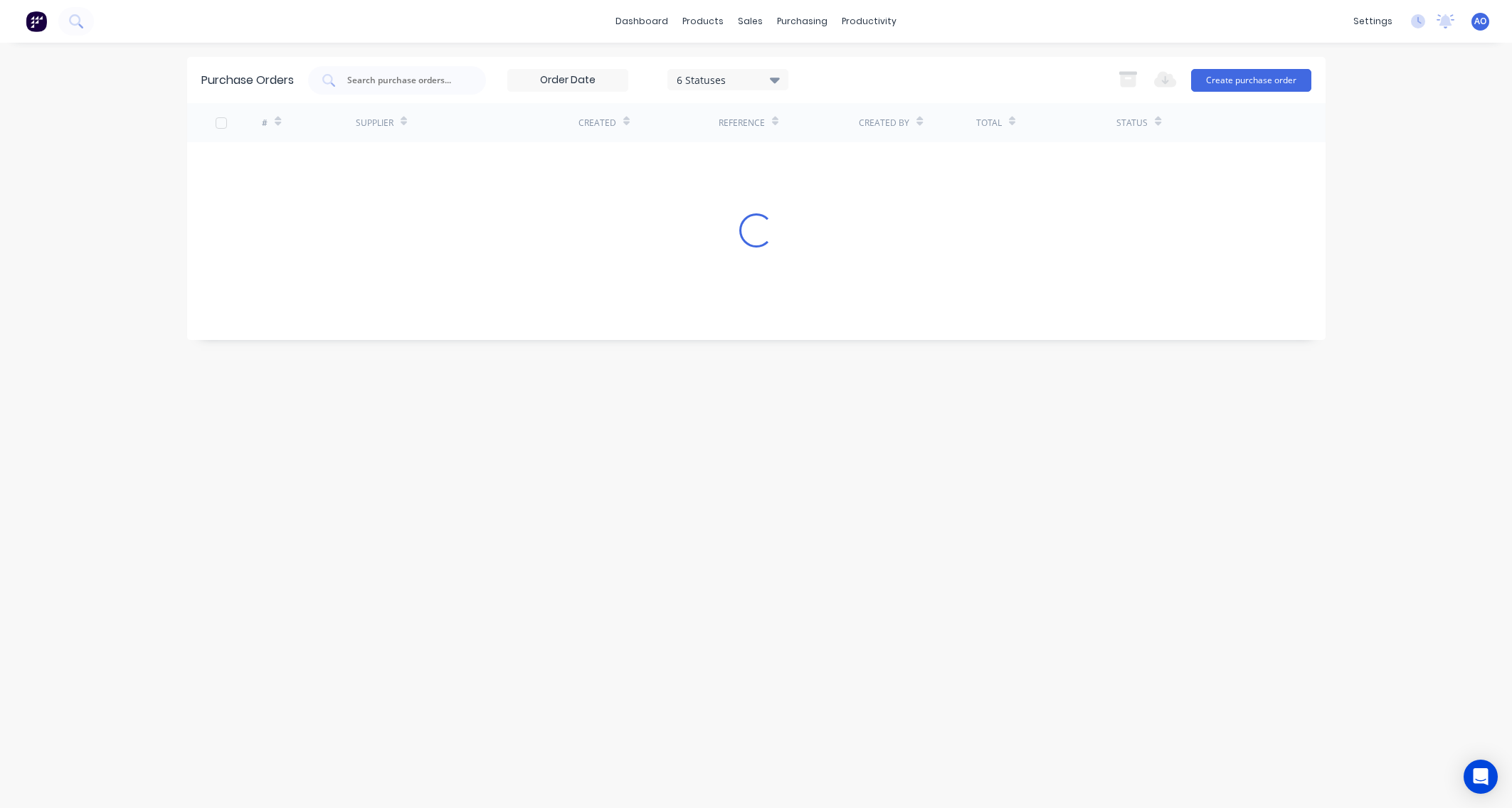 scroll, scrollTop: 0, scrollLeft: 0, axis: both 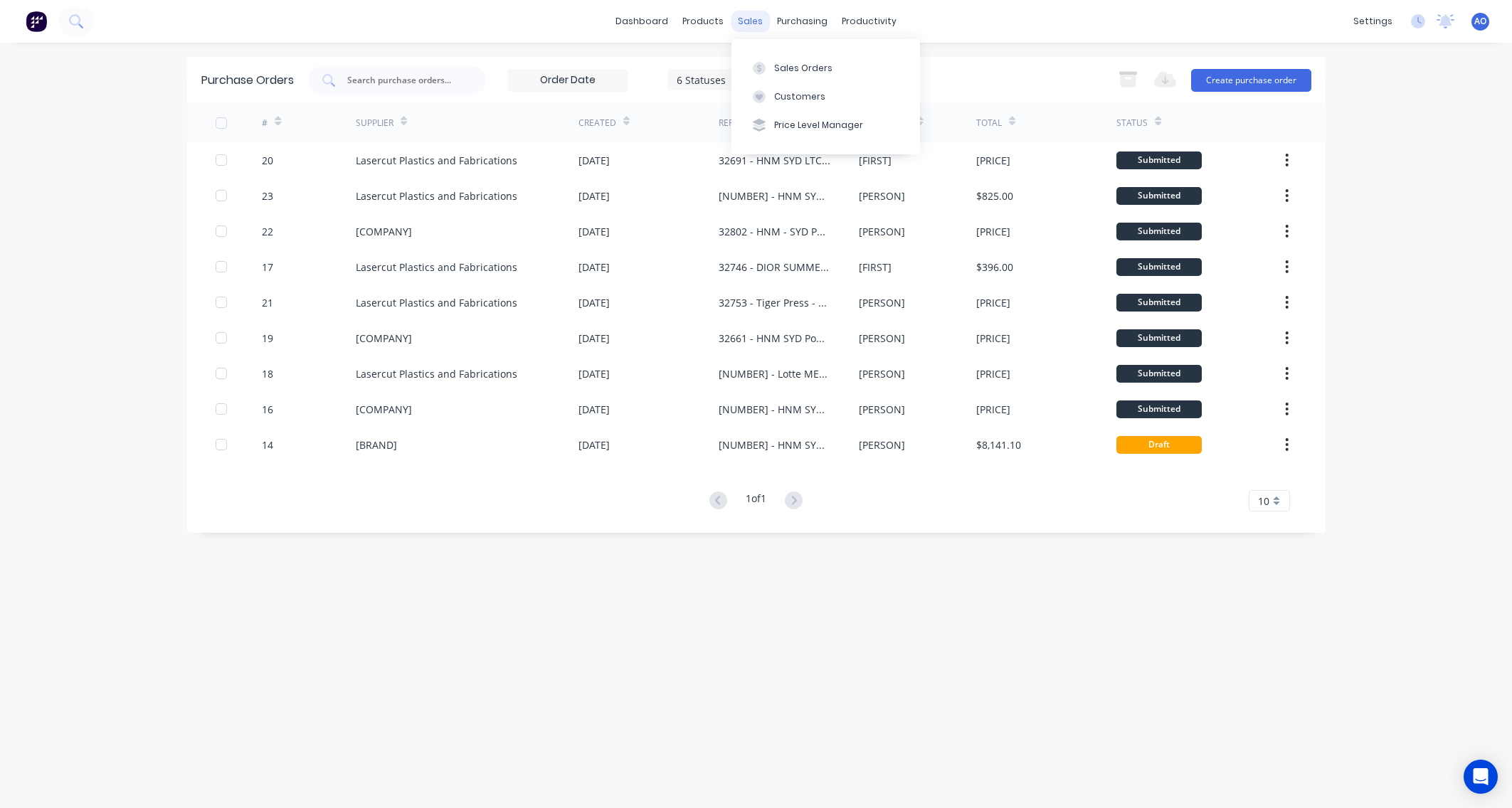 click on "sales" at bounding box center [750, 21] 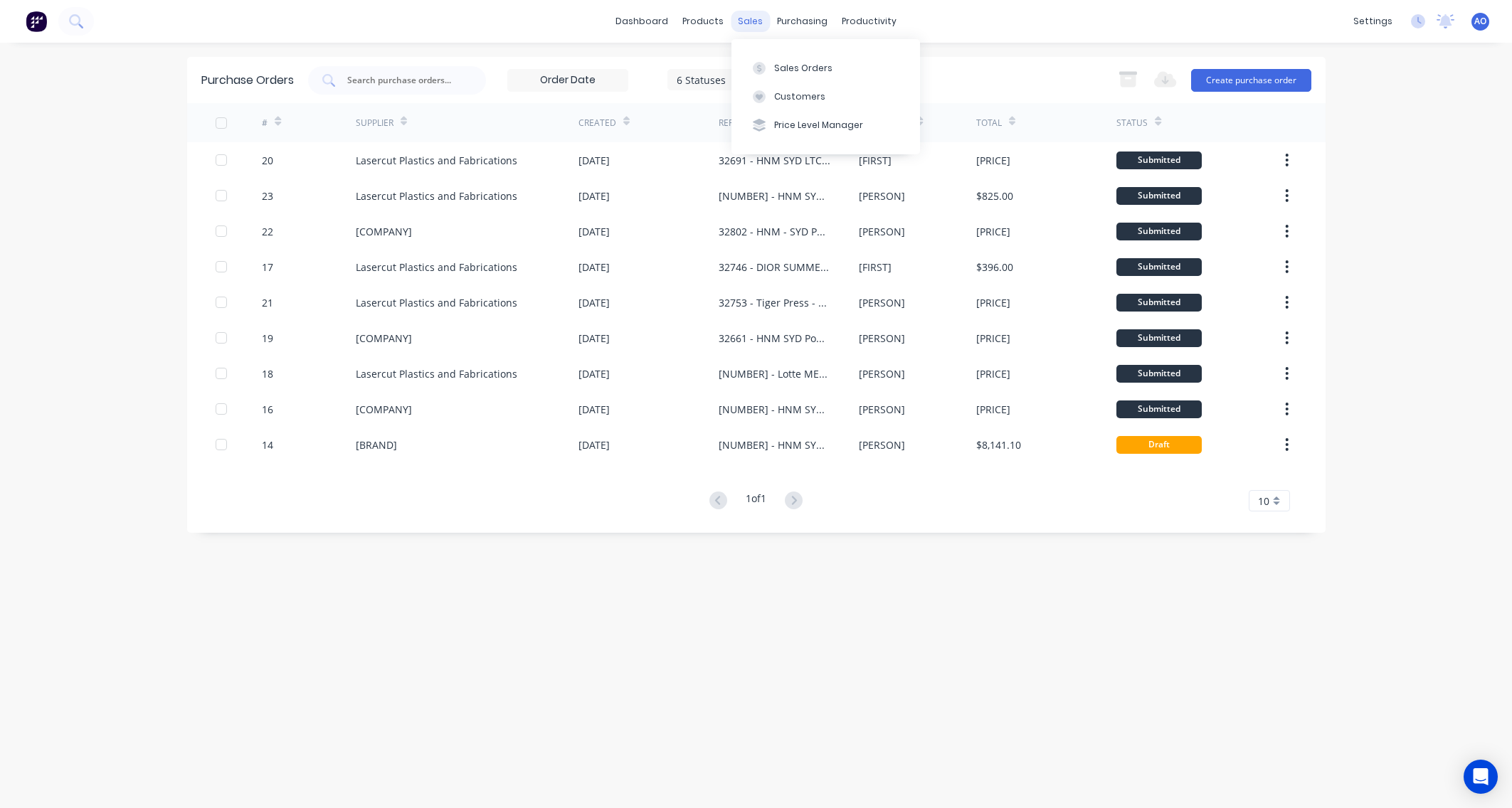 click on "sales" at bounding box center (750, 21) 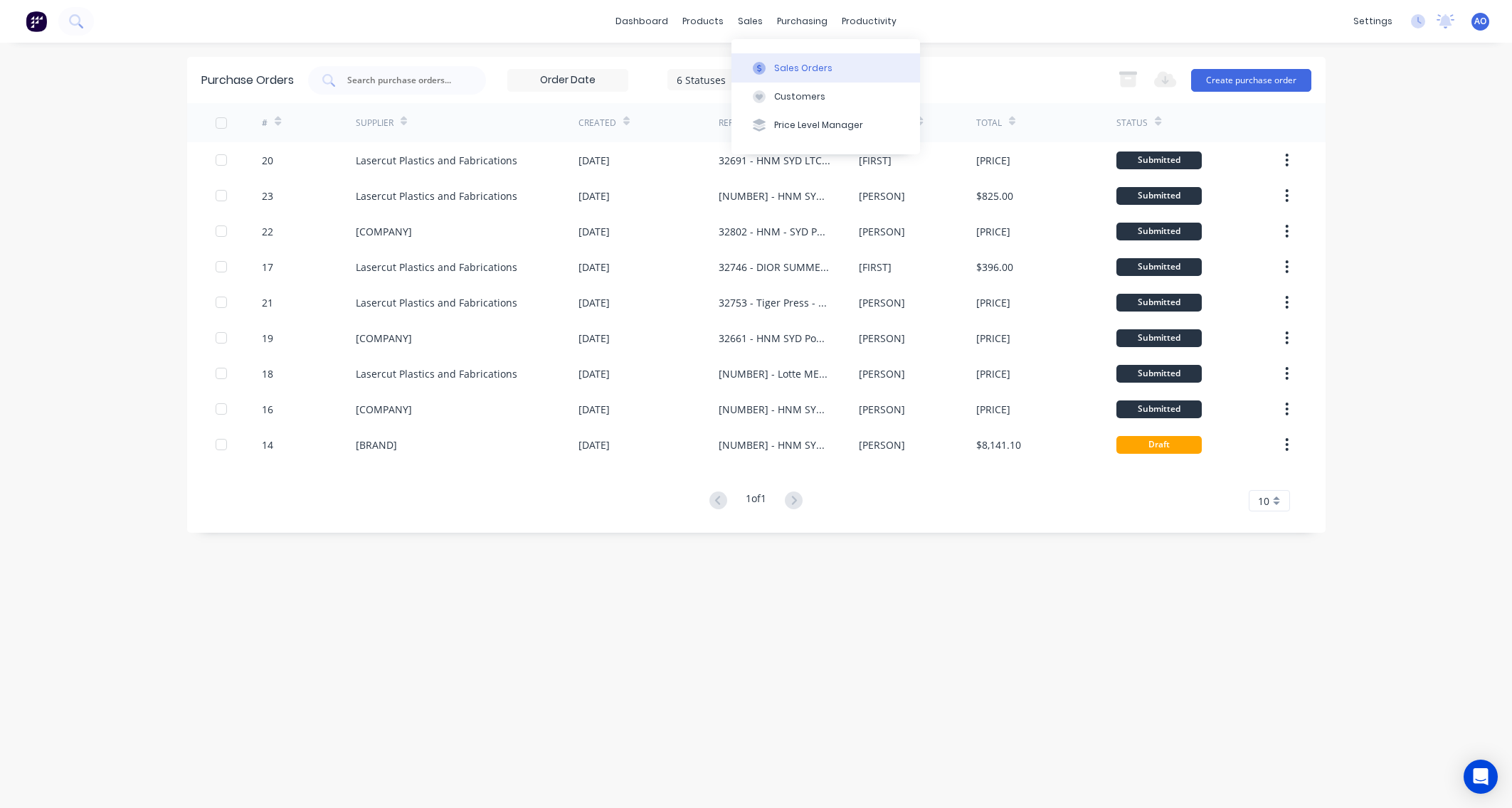 click on "Sales Orders" at bounding box center (803, 68) 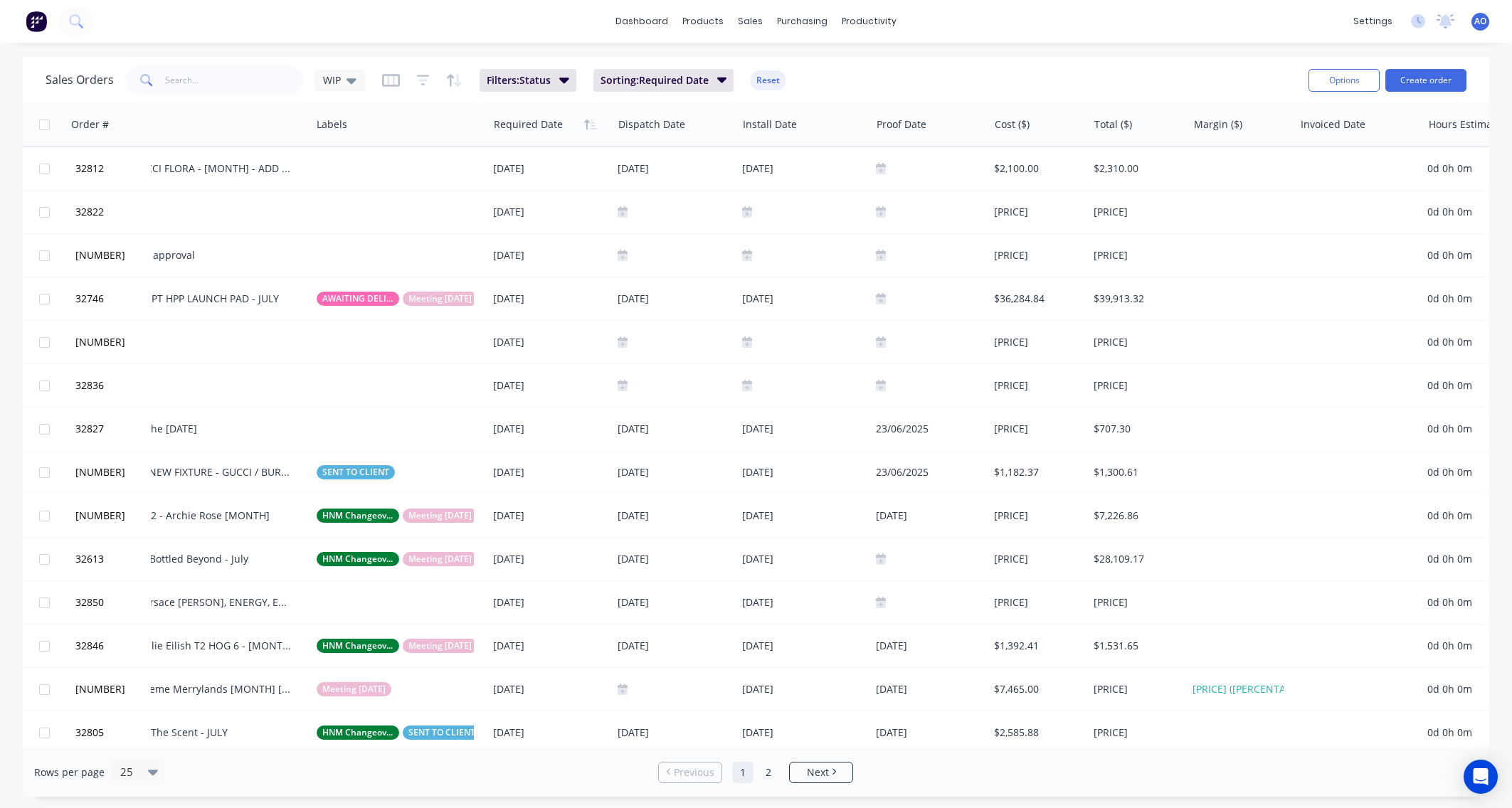 scroll, scrollTop: 0, scrollLeft: 1591, axis: horizontal 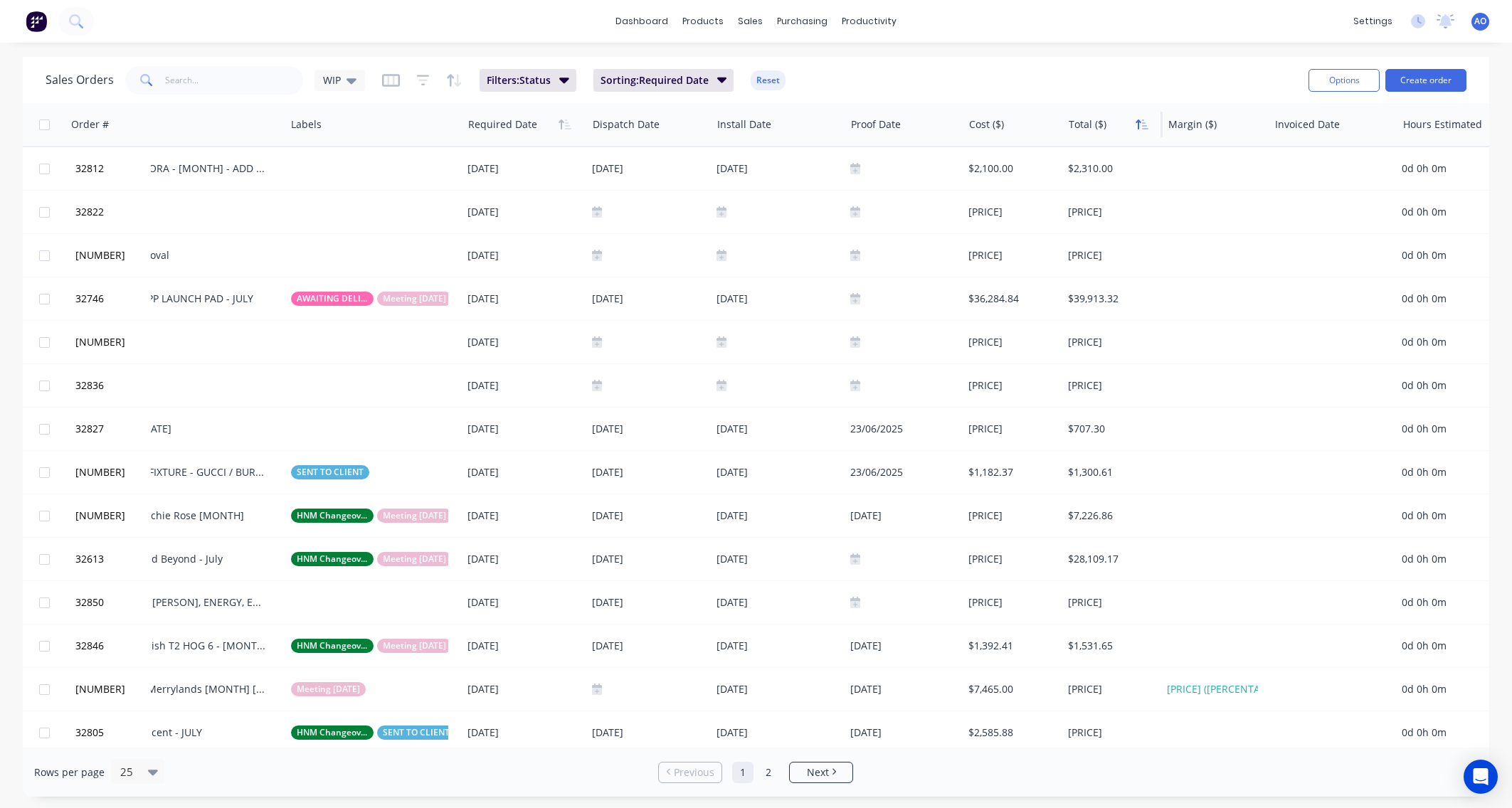 click at bounding box center [1142, 124] 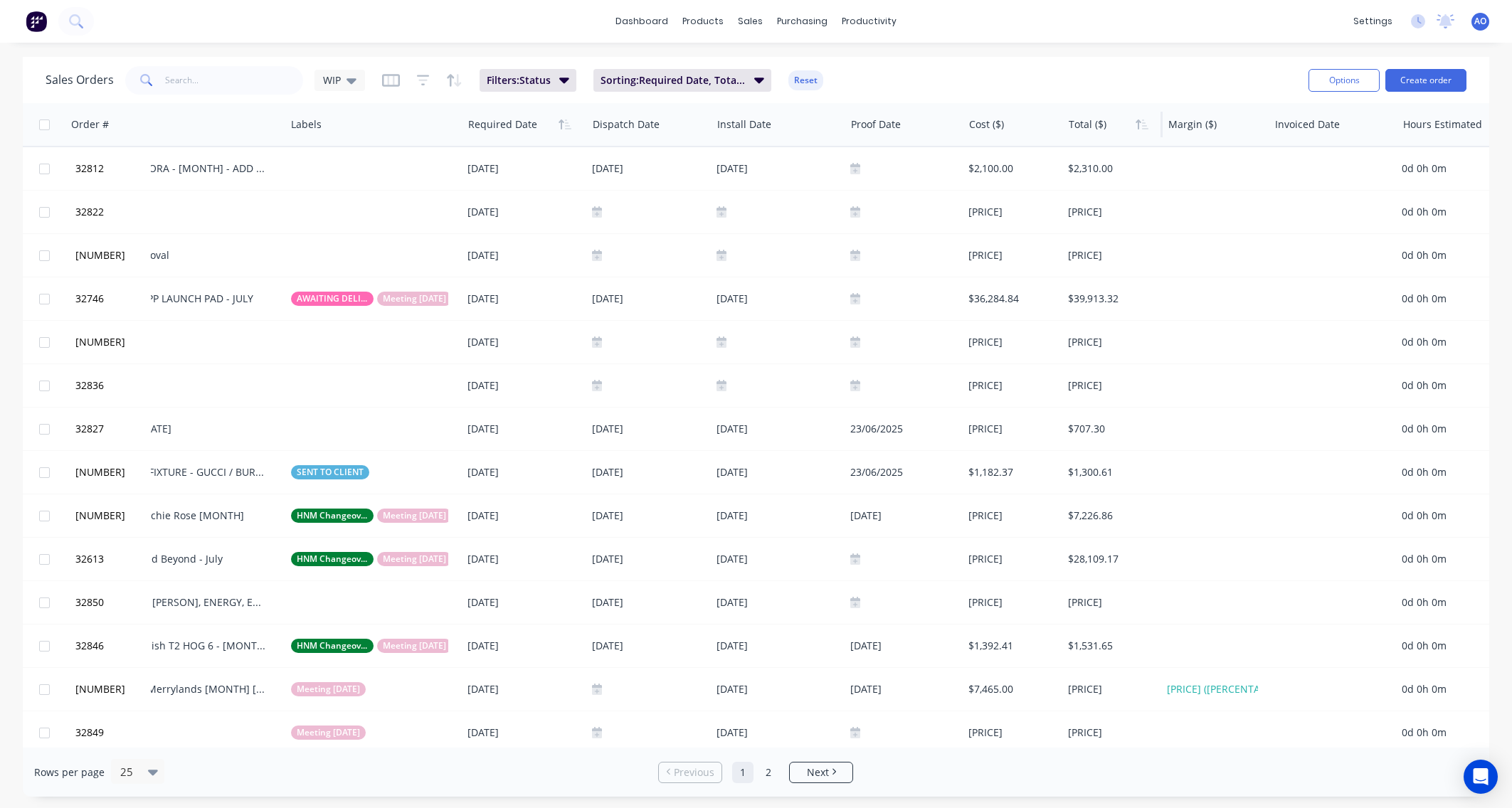 click at bounding box center [1142, 124] 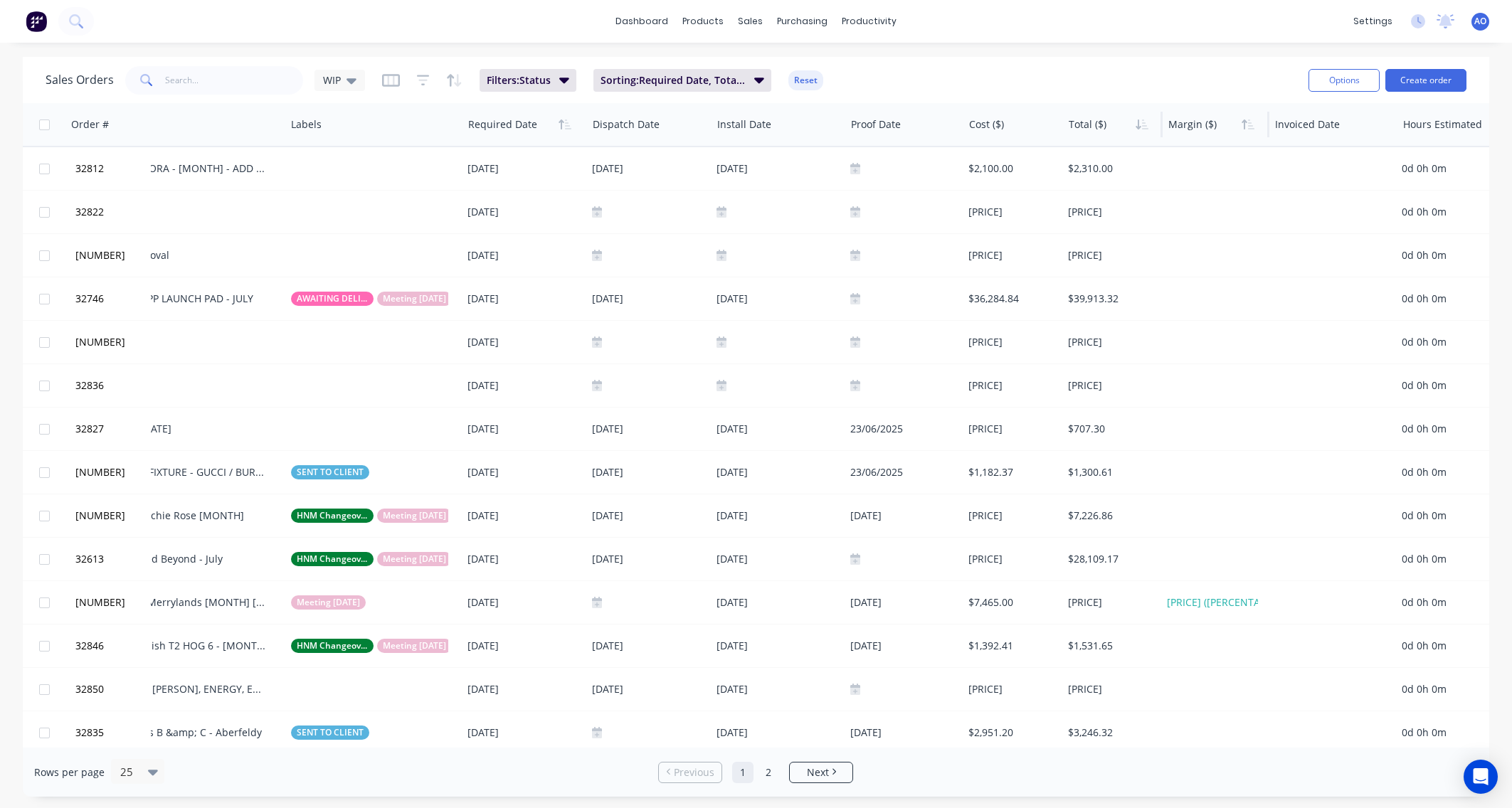 click at bounding box center [1213, 124] 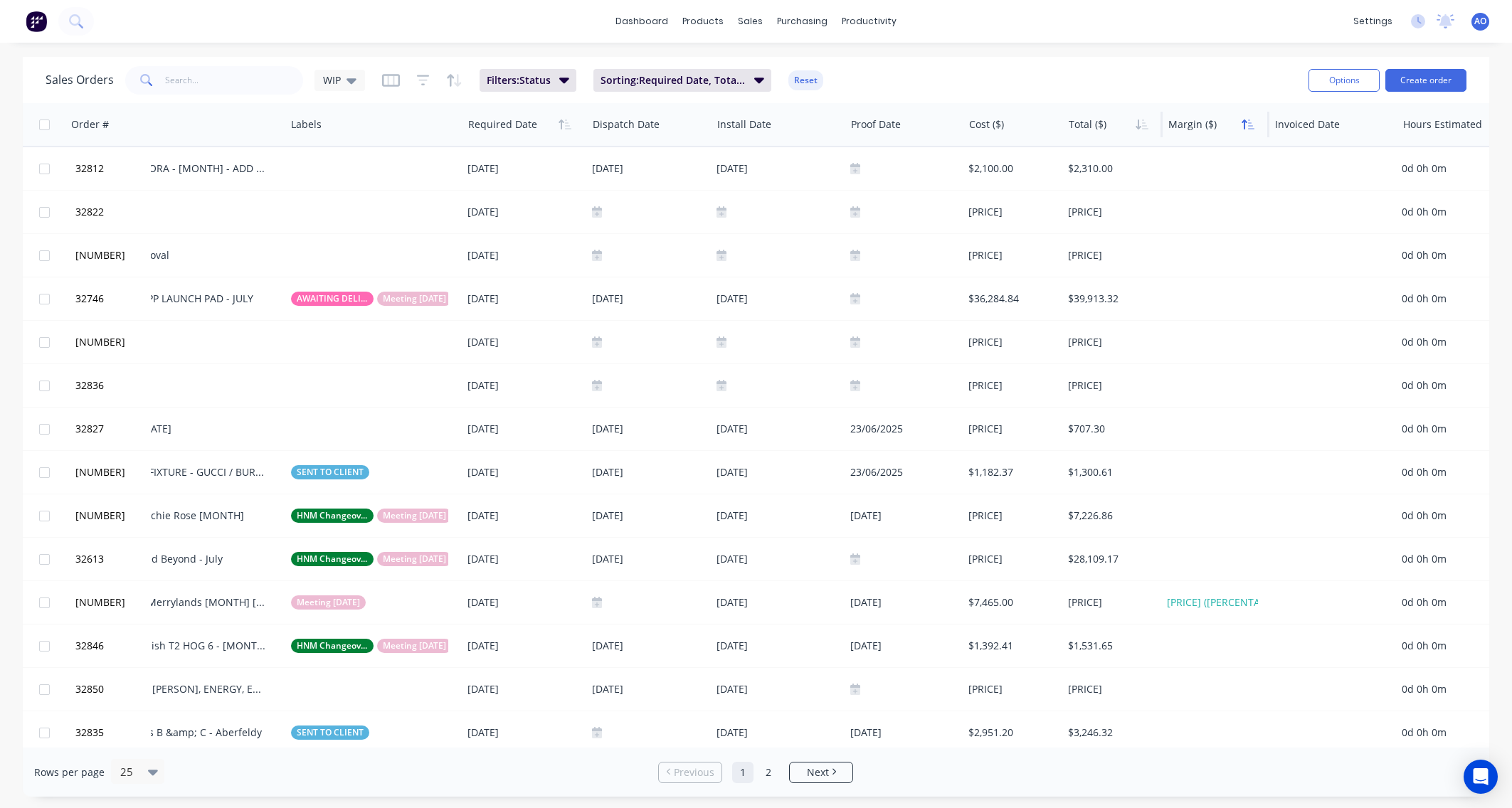 click at bounding box center [1248, 124] 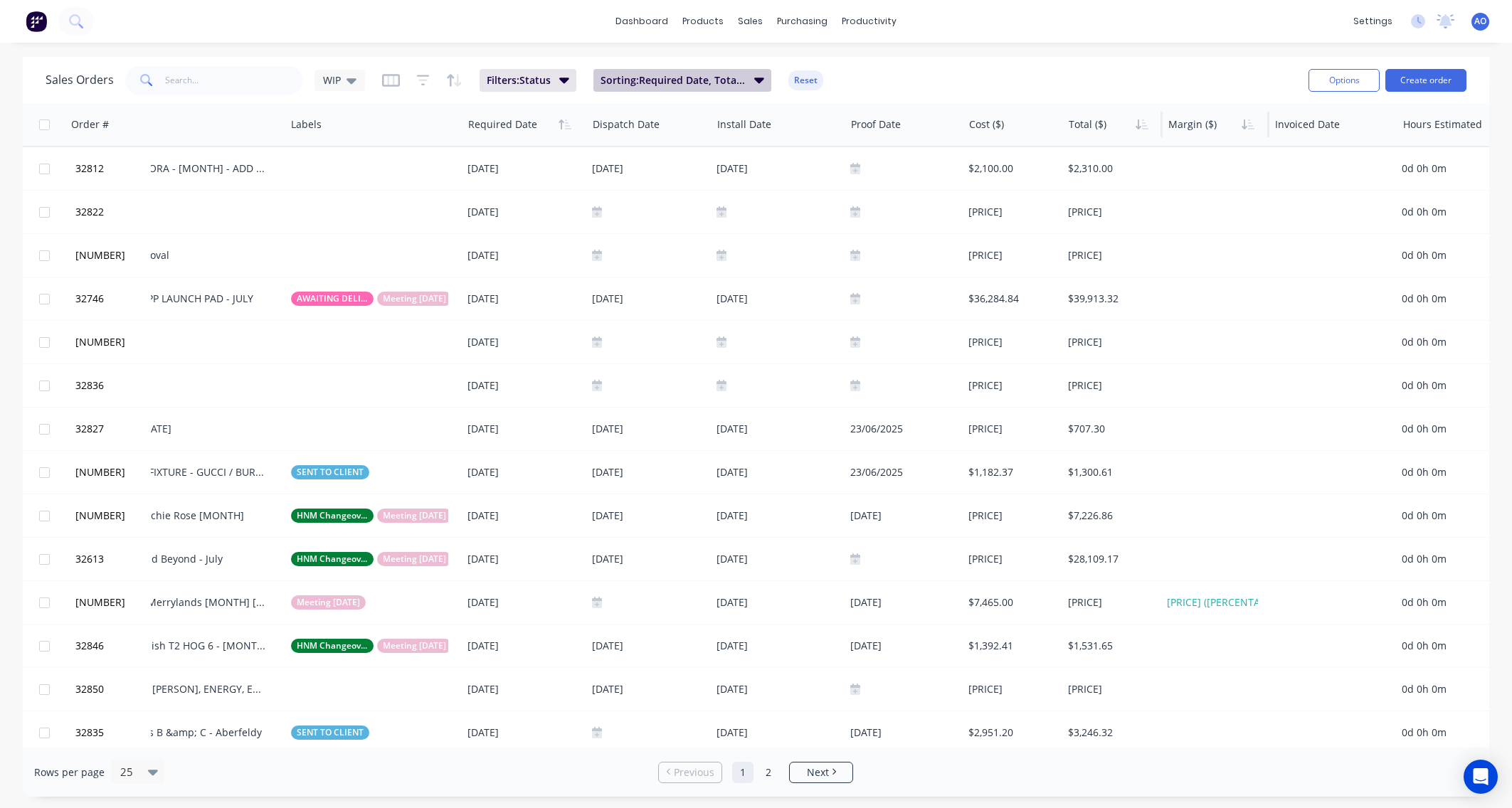 click on "Sorting:  Required Date, Total ($), Margin ($)" at bounding box center [519, 80] 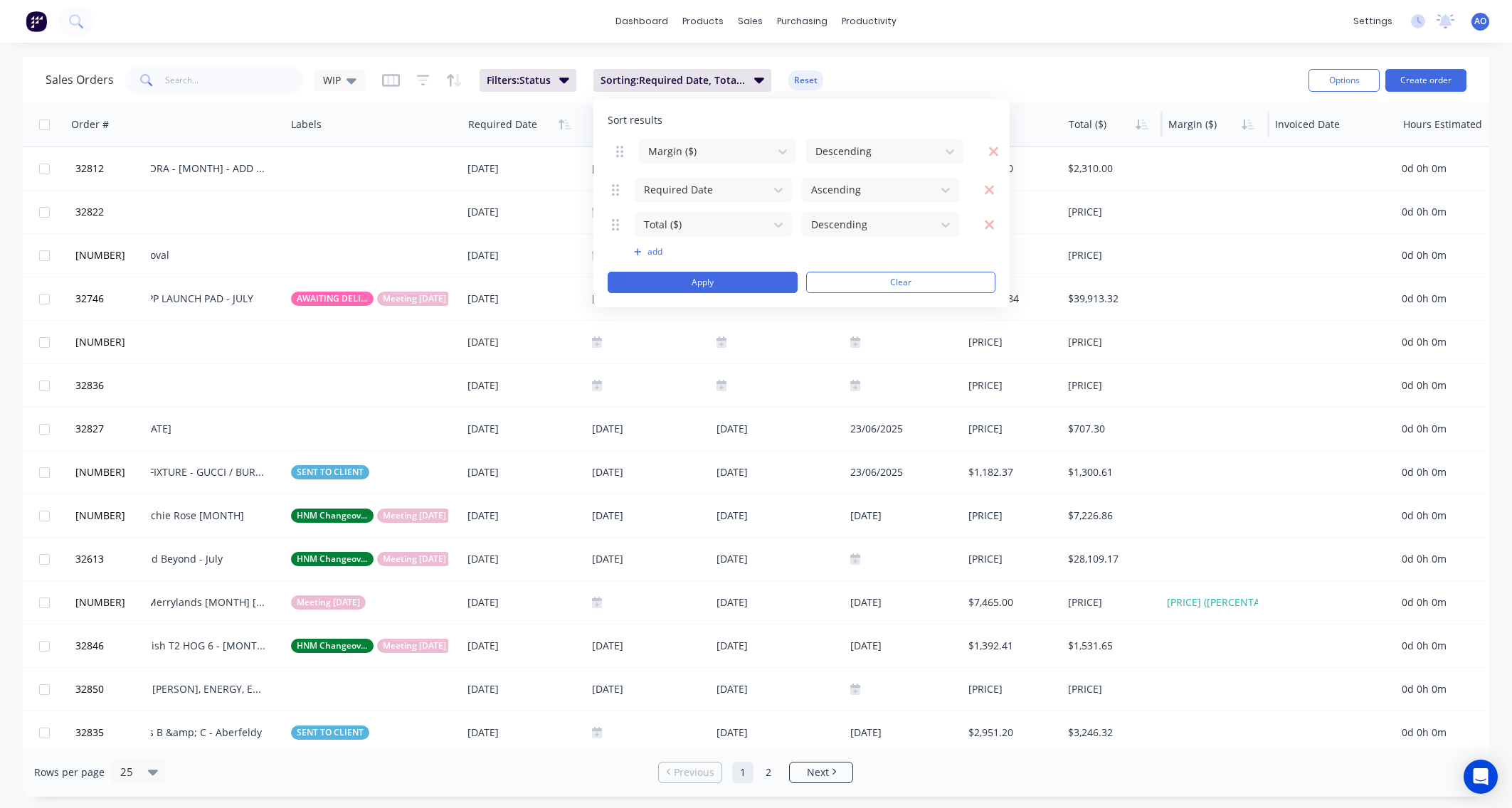 drag, startPoint x: 618, startPoint y: 228, endPoint x: 623, endPoint y: 154, distance: 74.16873 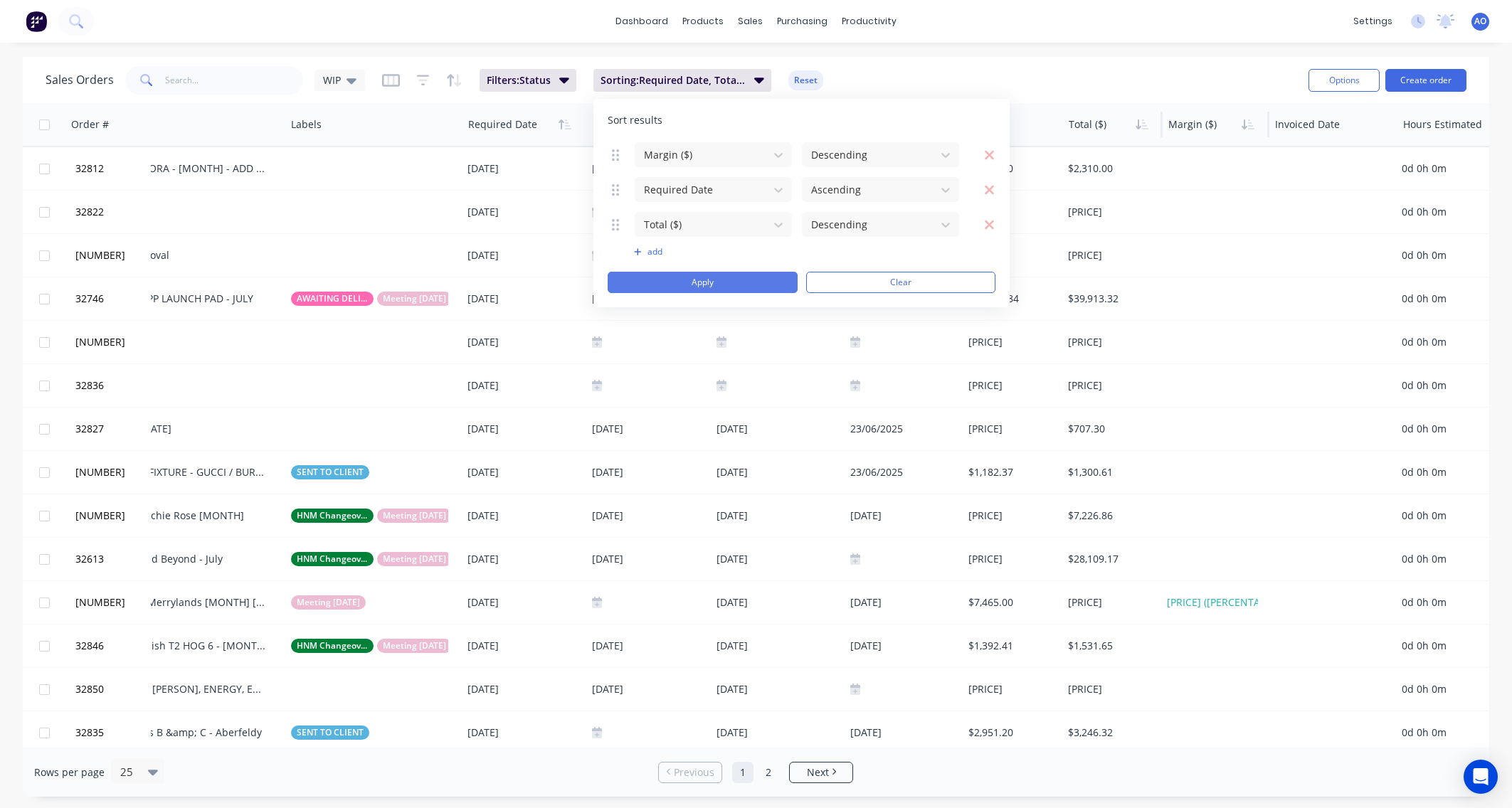 click on "Apply" at bounding box center [702, 282] 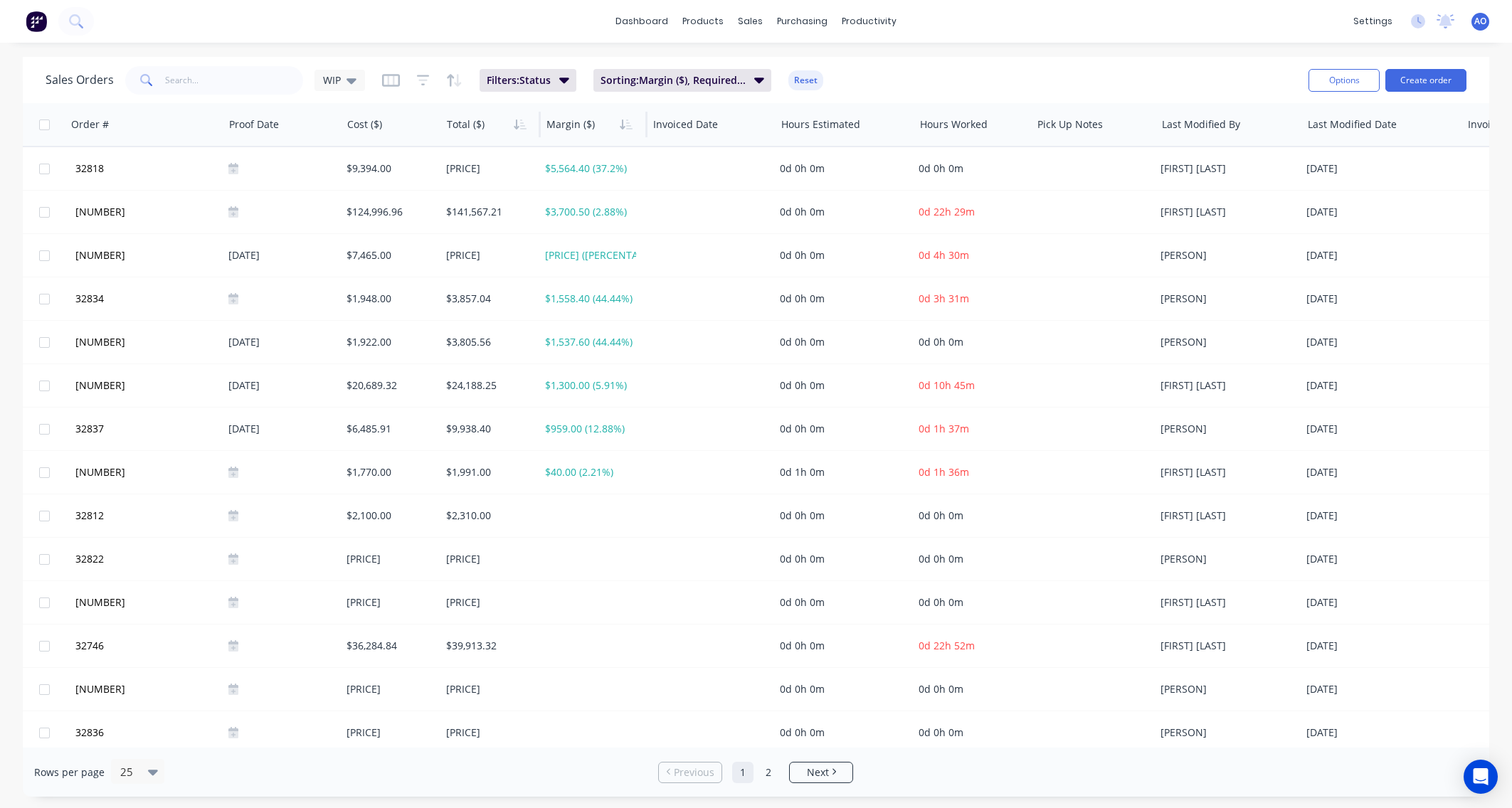 scroll, scrollTop: 0, scrollLeft: 2327, axis: horizontal 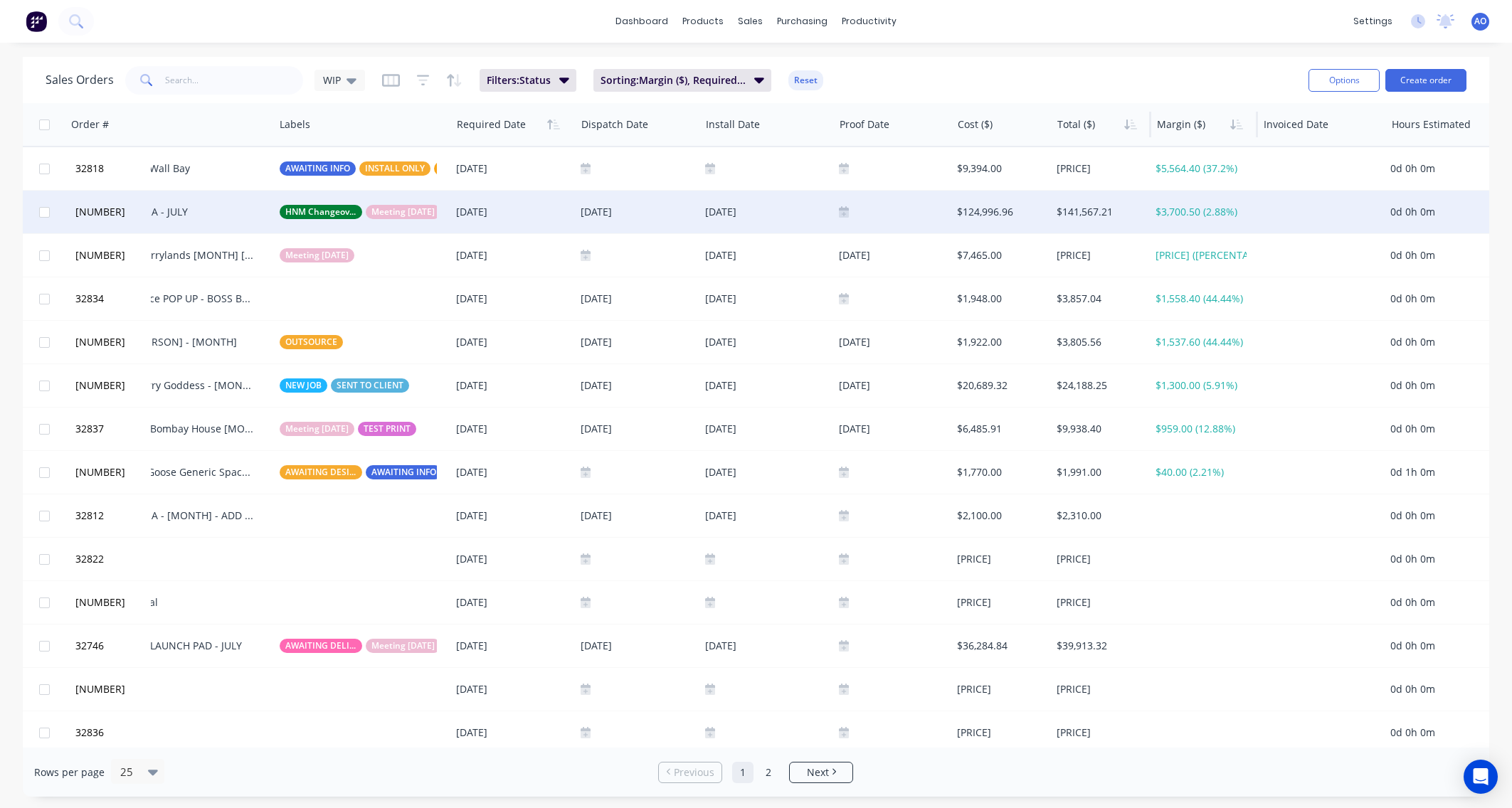 click on "$124,996.96" at bounding box center [1001, 212] 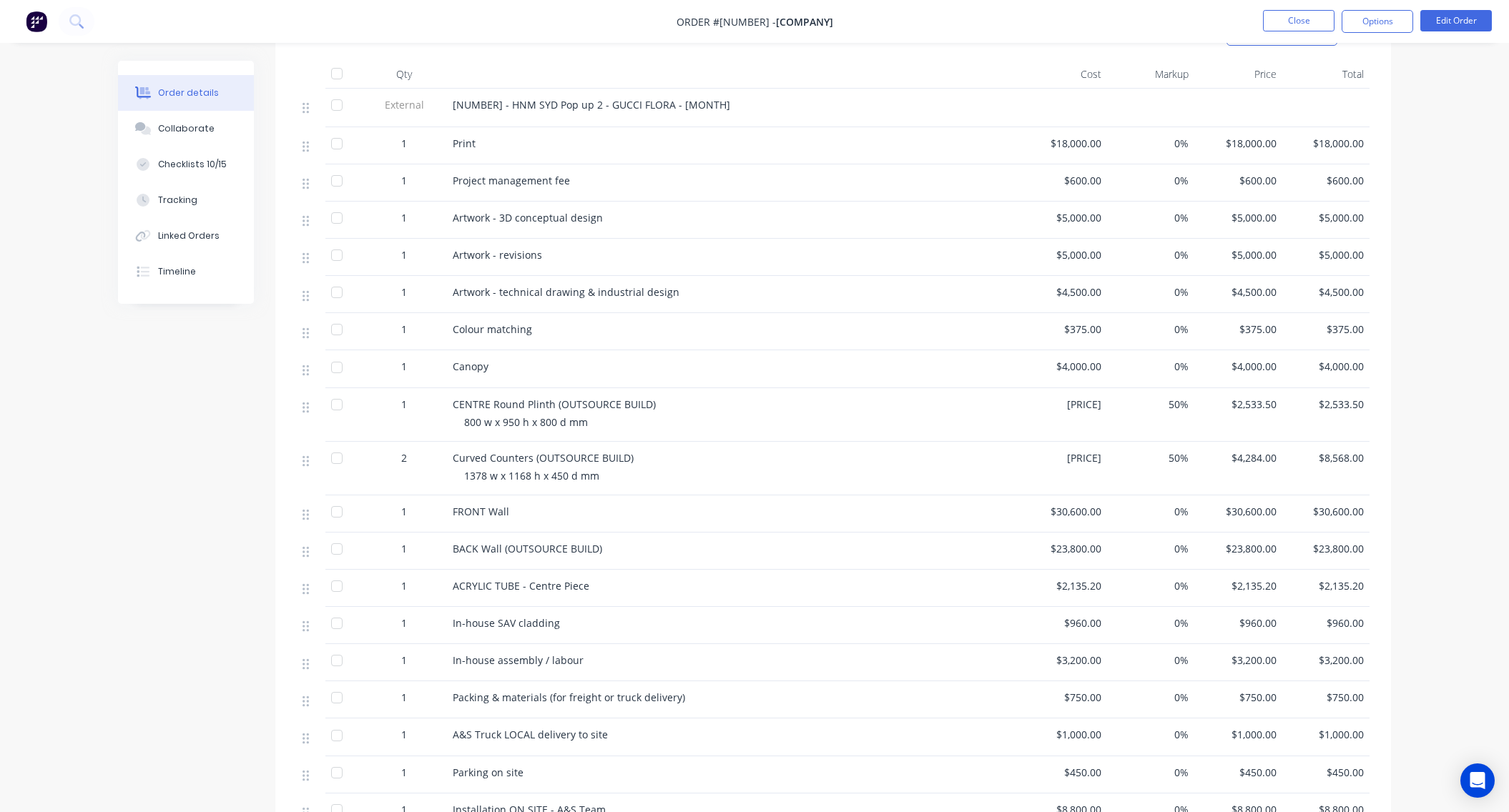 scroll, scrollTop: 429, scrollLeft: 0, axis: vertical 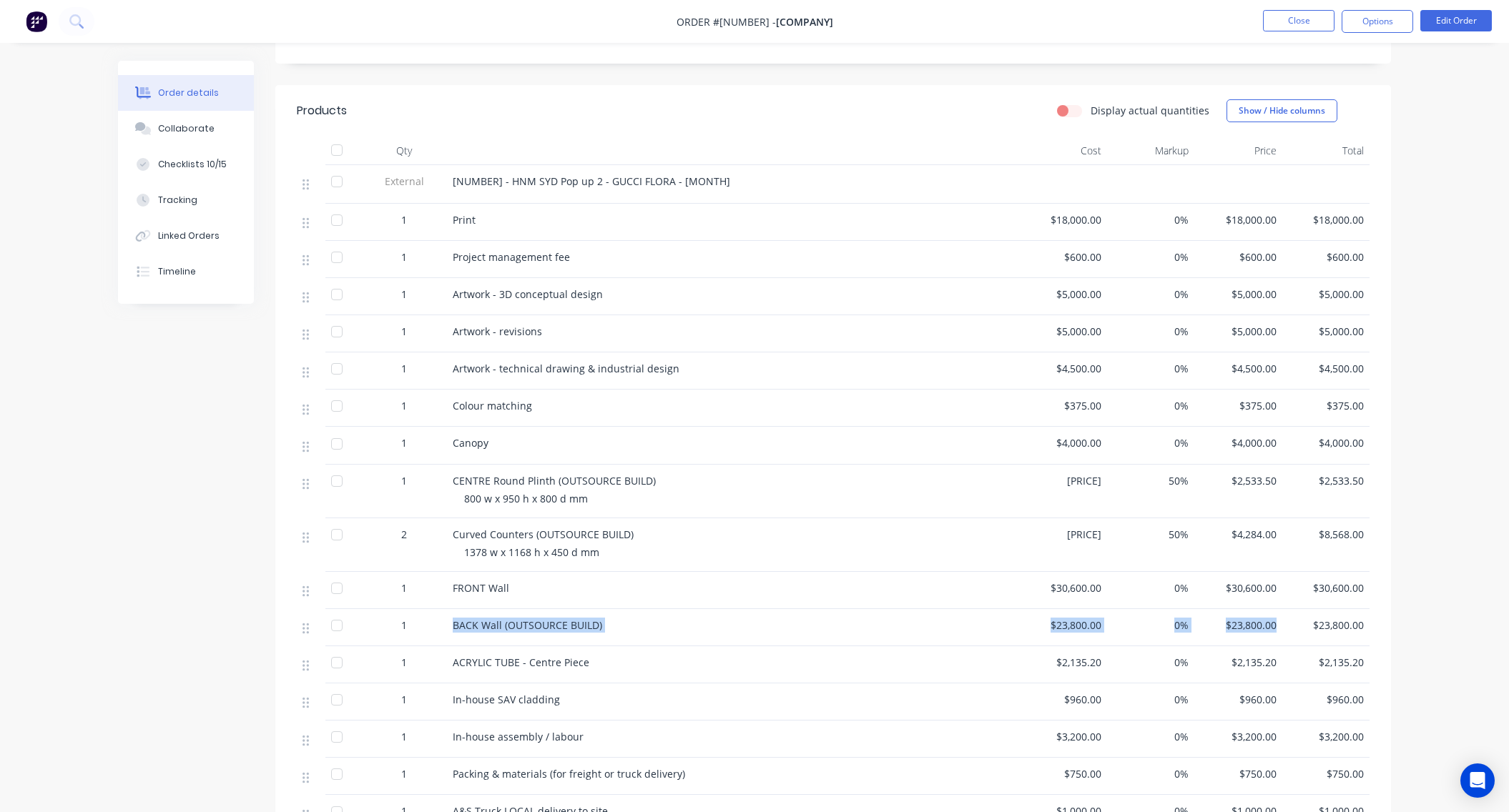drag, startPoint x: 1277, startPoint y: 624, endPoint x: 456, endPoint y: 629, distance: 821.0152 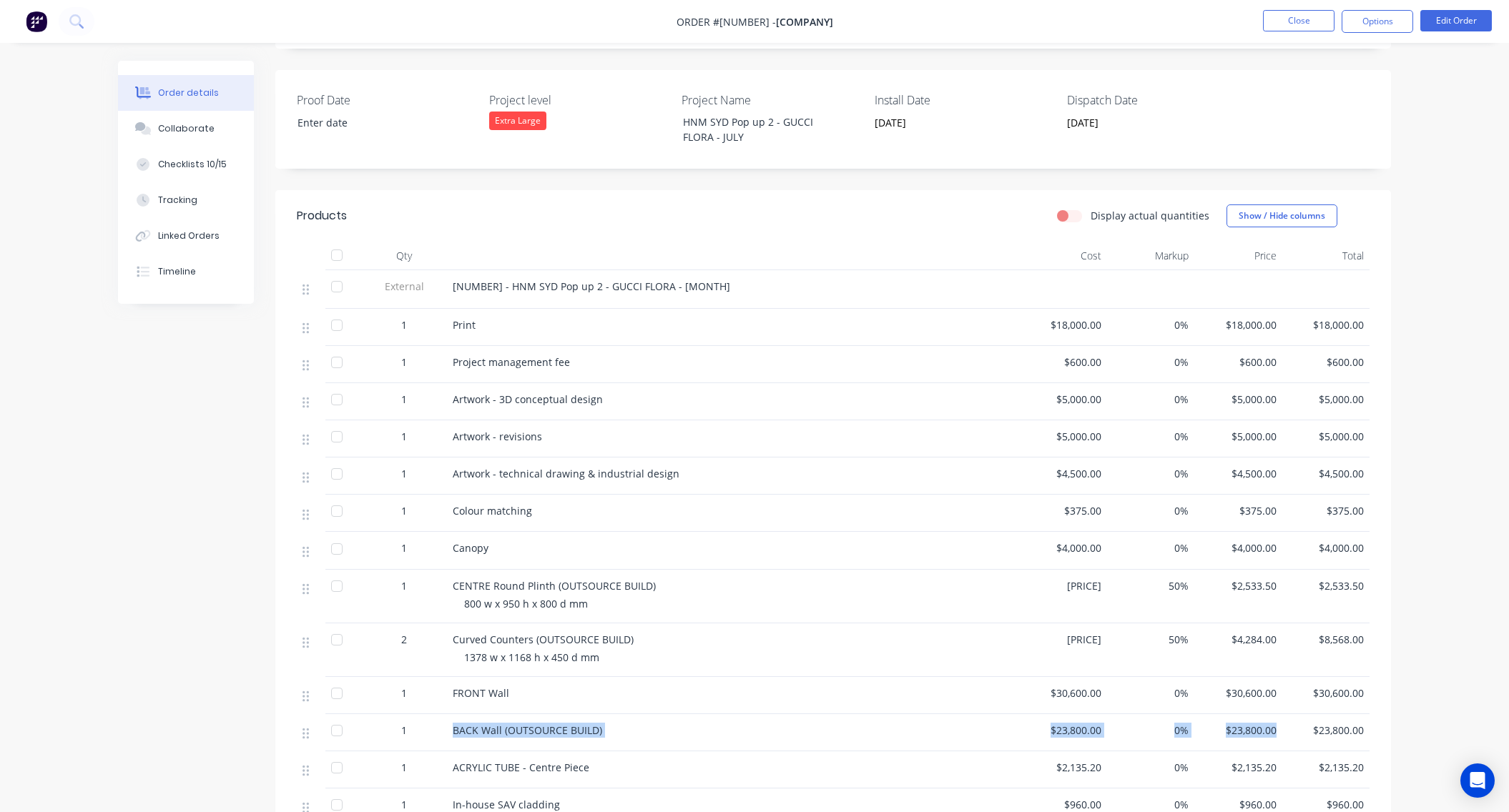 scroll, scrollTop: 357, scrollLeft: 0, axis: vertical 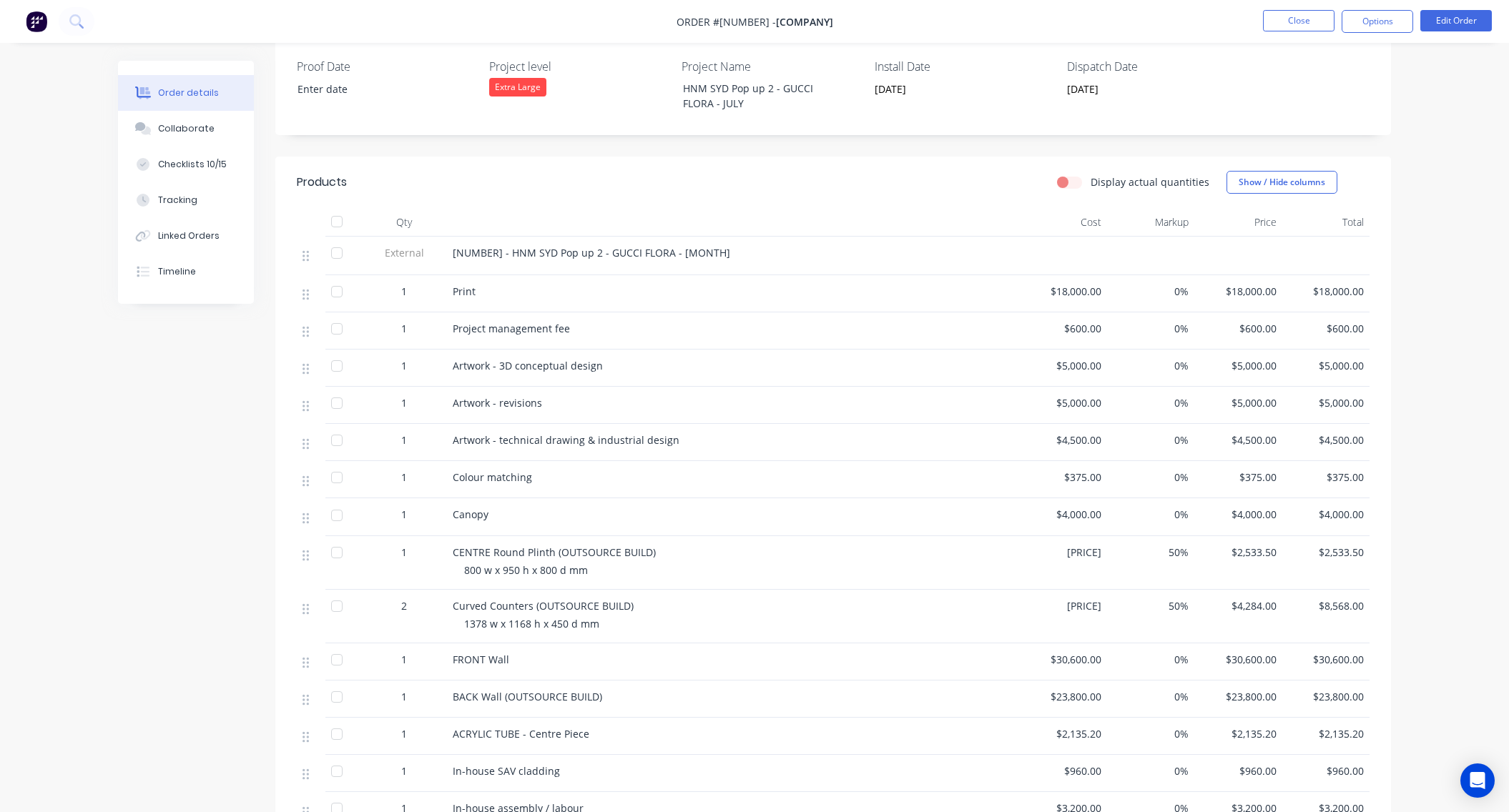 click on "Print" at bounding box center (591, 252) 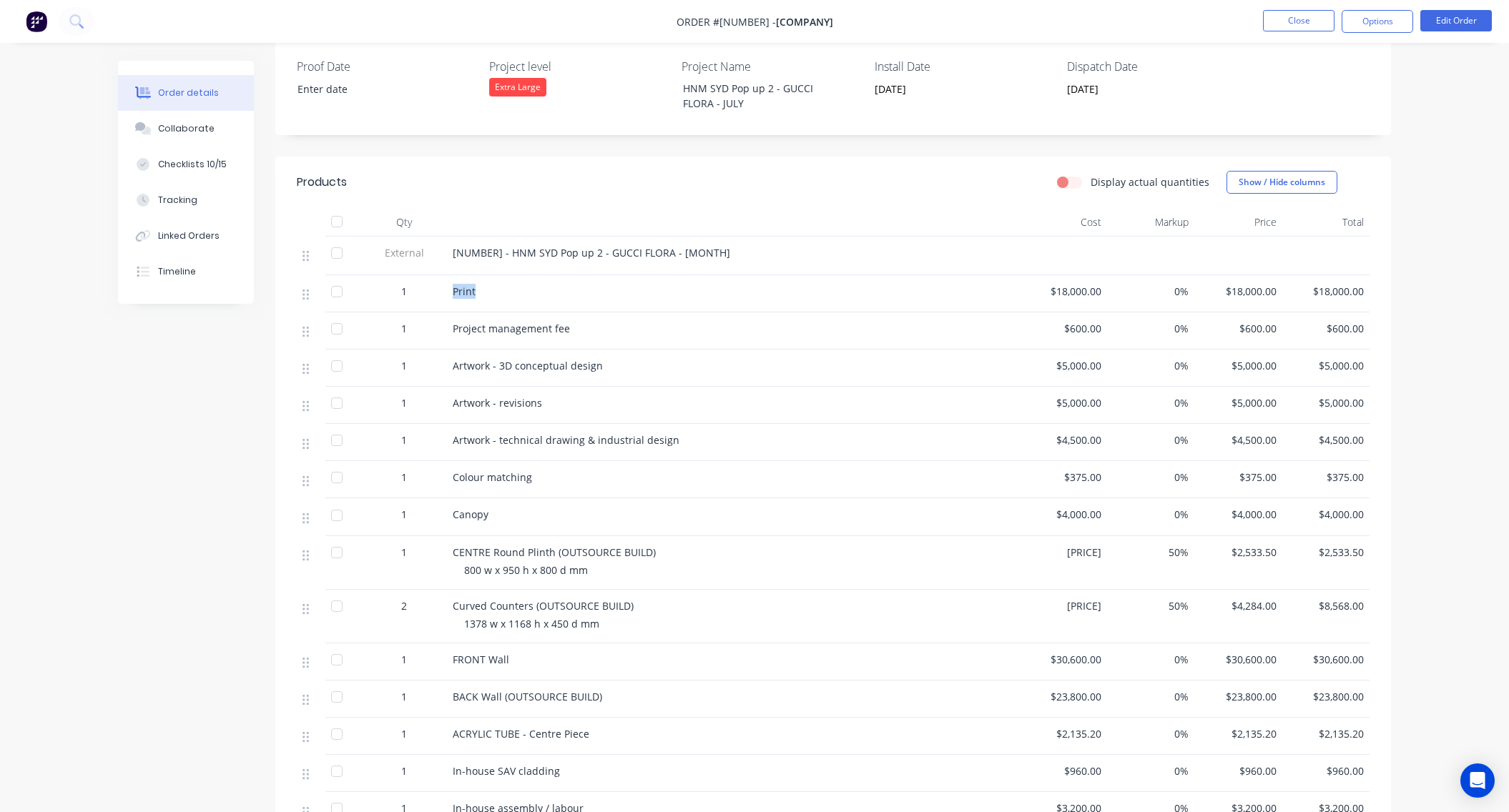 click on "Print" at bounding box center [591, 252] 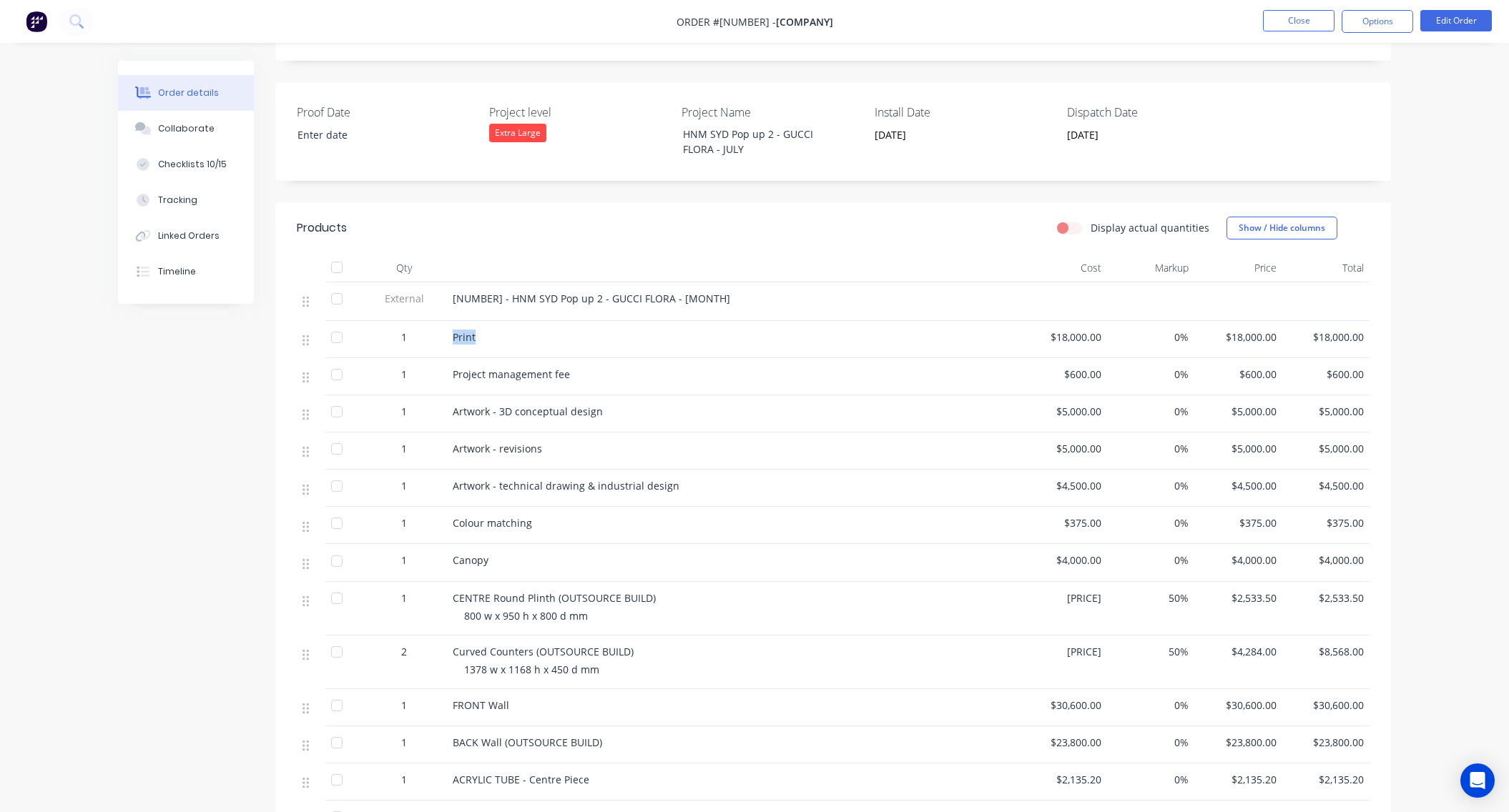 scroll, scrollTop: 286, scrollLeft: 0, axis: vertical 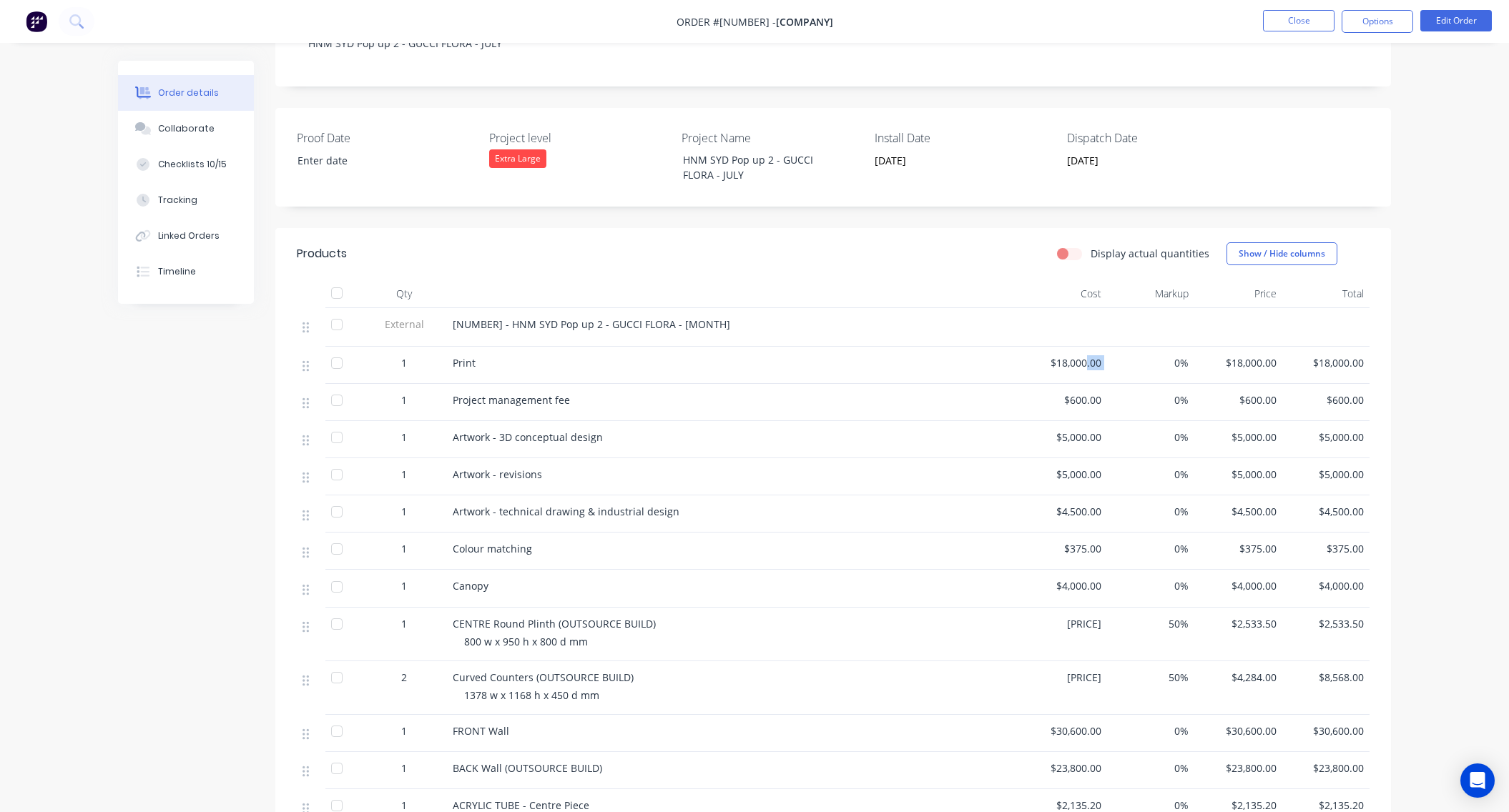 drag, startPoint x: 1086, startPoint y: 362, endPoint x: 1119, endPoint y: 366, distance: 33.24154 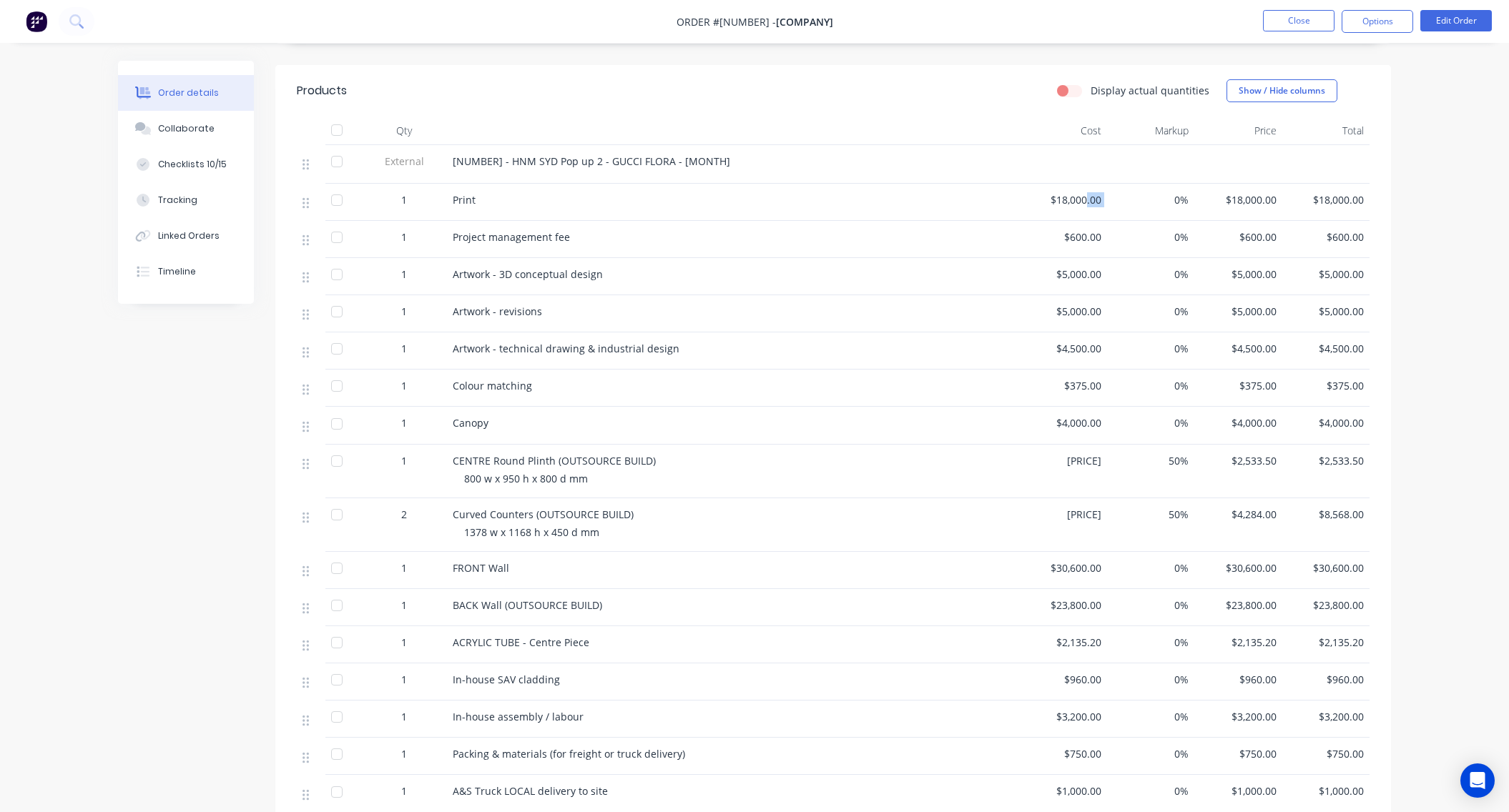 scroll, scrollTop: 500, scrollLeft: 0, axis: vertical 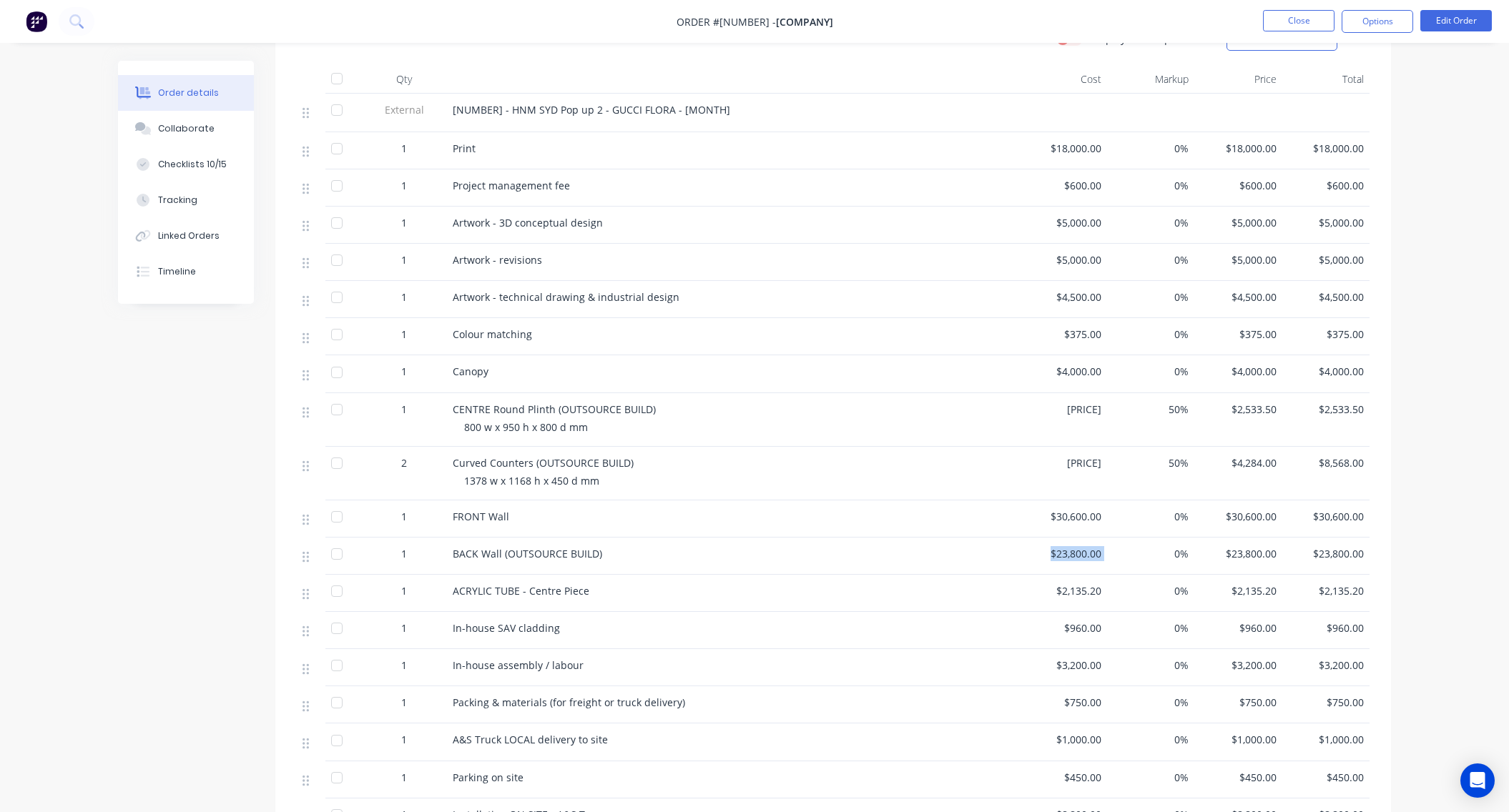 drag, startPoint x: 1115, startPoint y: 555, endPoint x: 1021, endPoint y: 558, distance: 94.04786 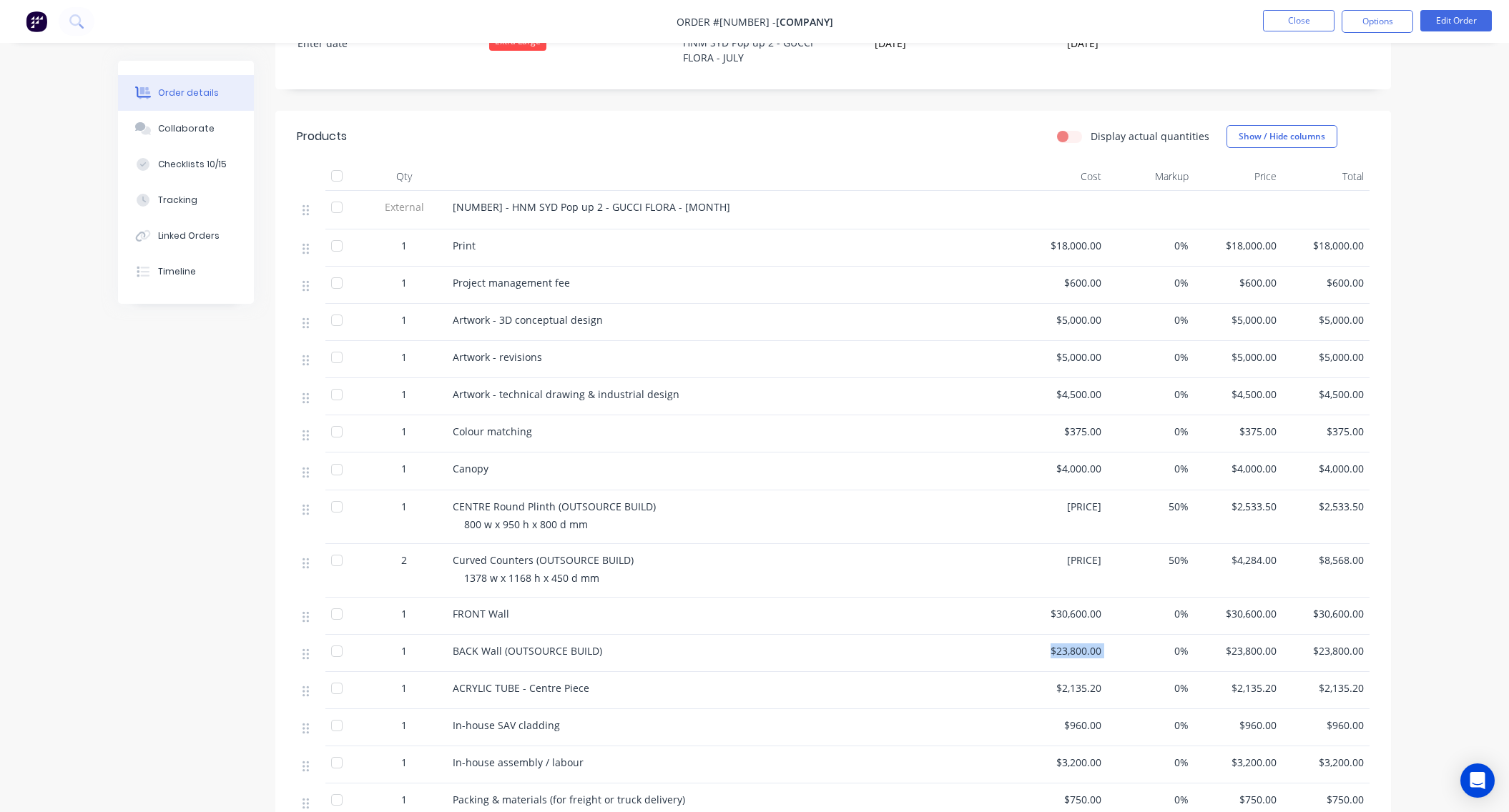 scroll, scrollTop: 429, scrollLeft: 0, axis: vertical 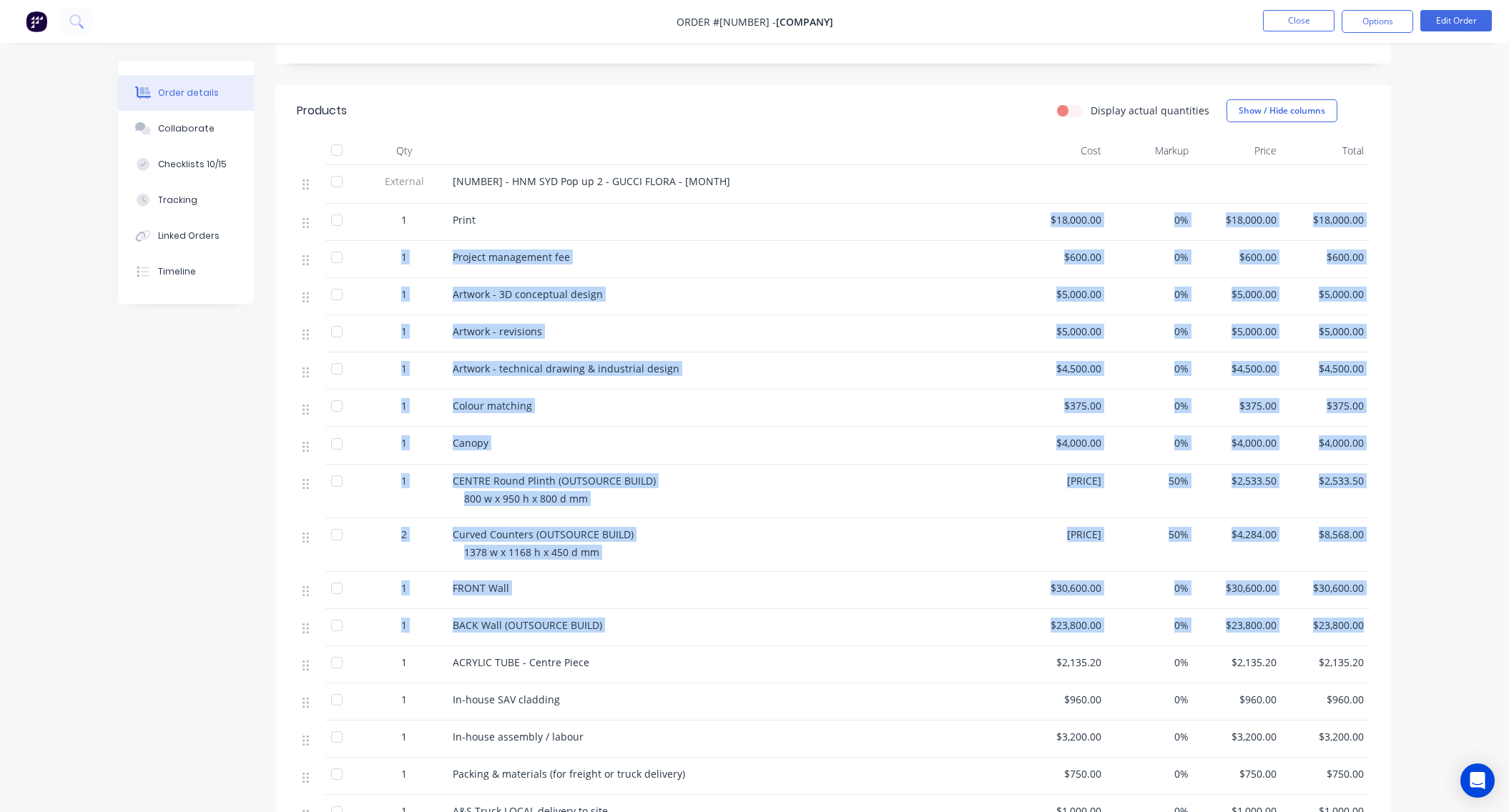 drag, startPoint x: 1367, startPoint y: 623, endPoint x: 1037, endPoint y: 237, distance: 507.8346 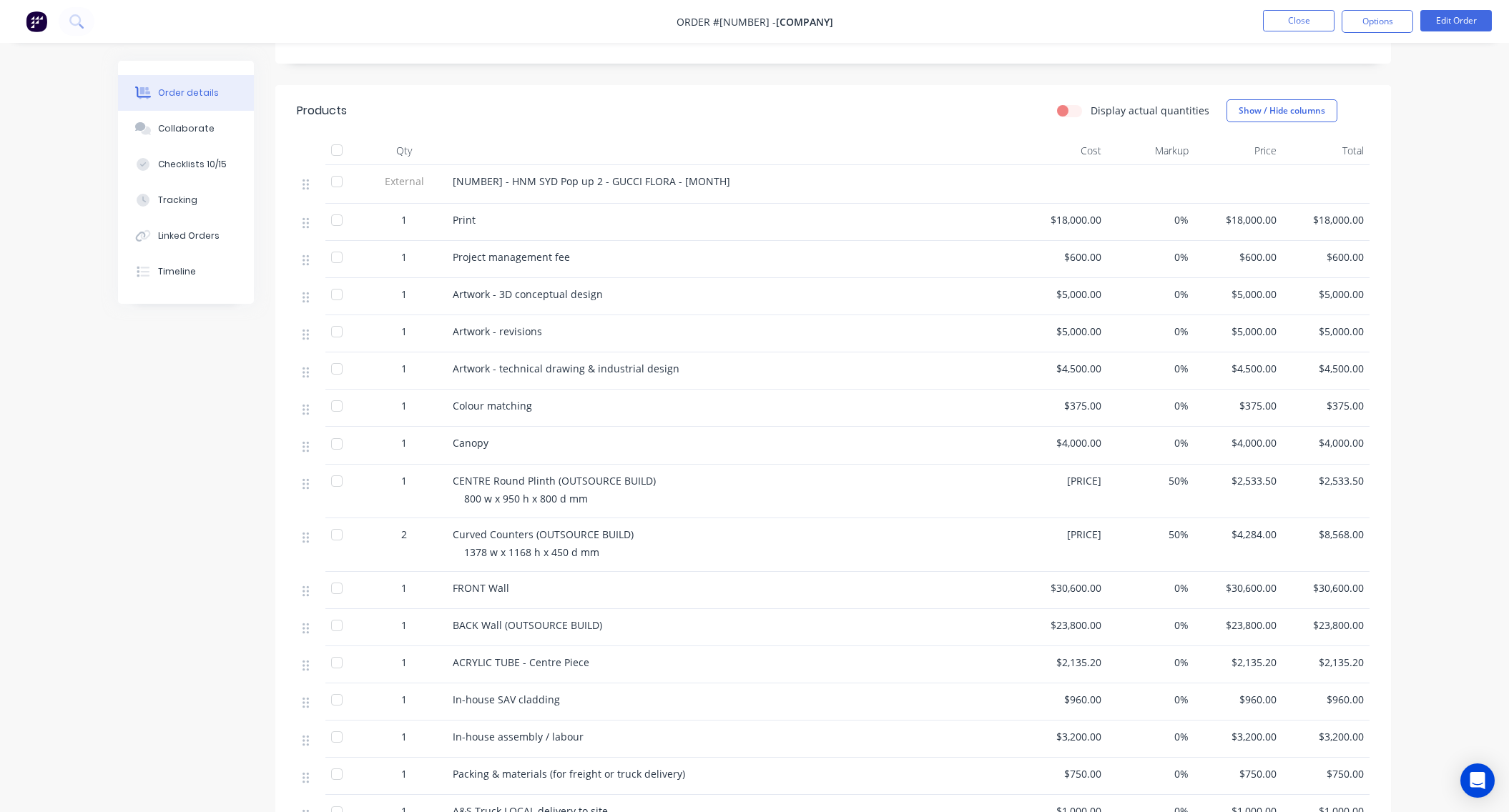 click on "[NUMBER] - HNM SYD Pop up 2 - GUCCI FLORA - [MONTH]" at bounding box center (733, 184) 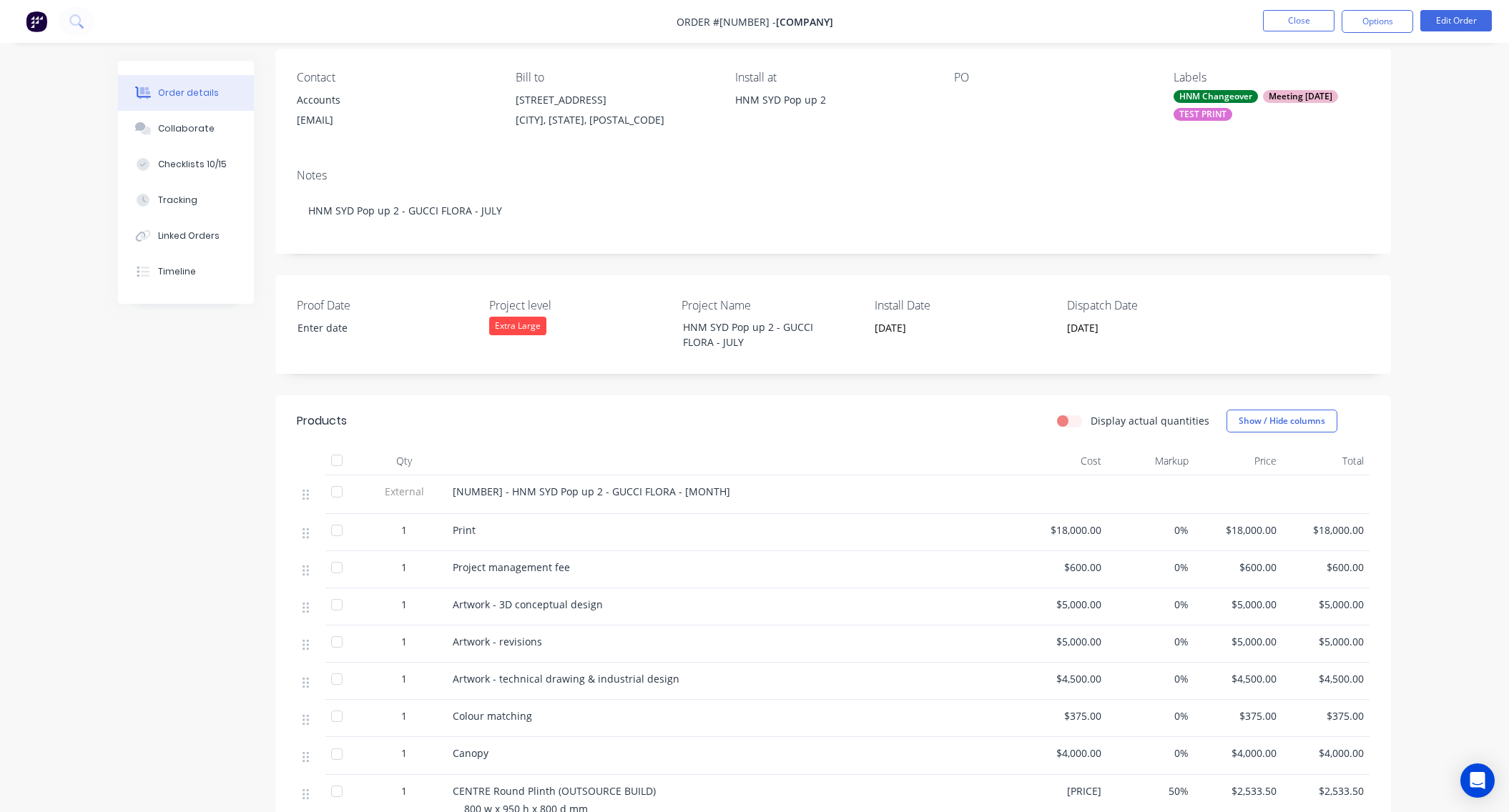 scroll, scrollTop: 0, scrollLeft: 0, axis: both 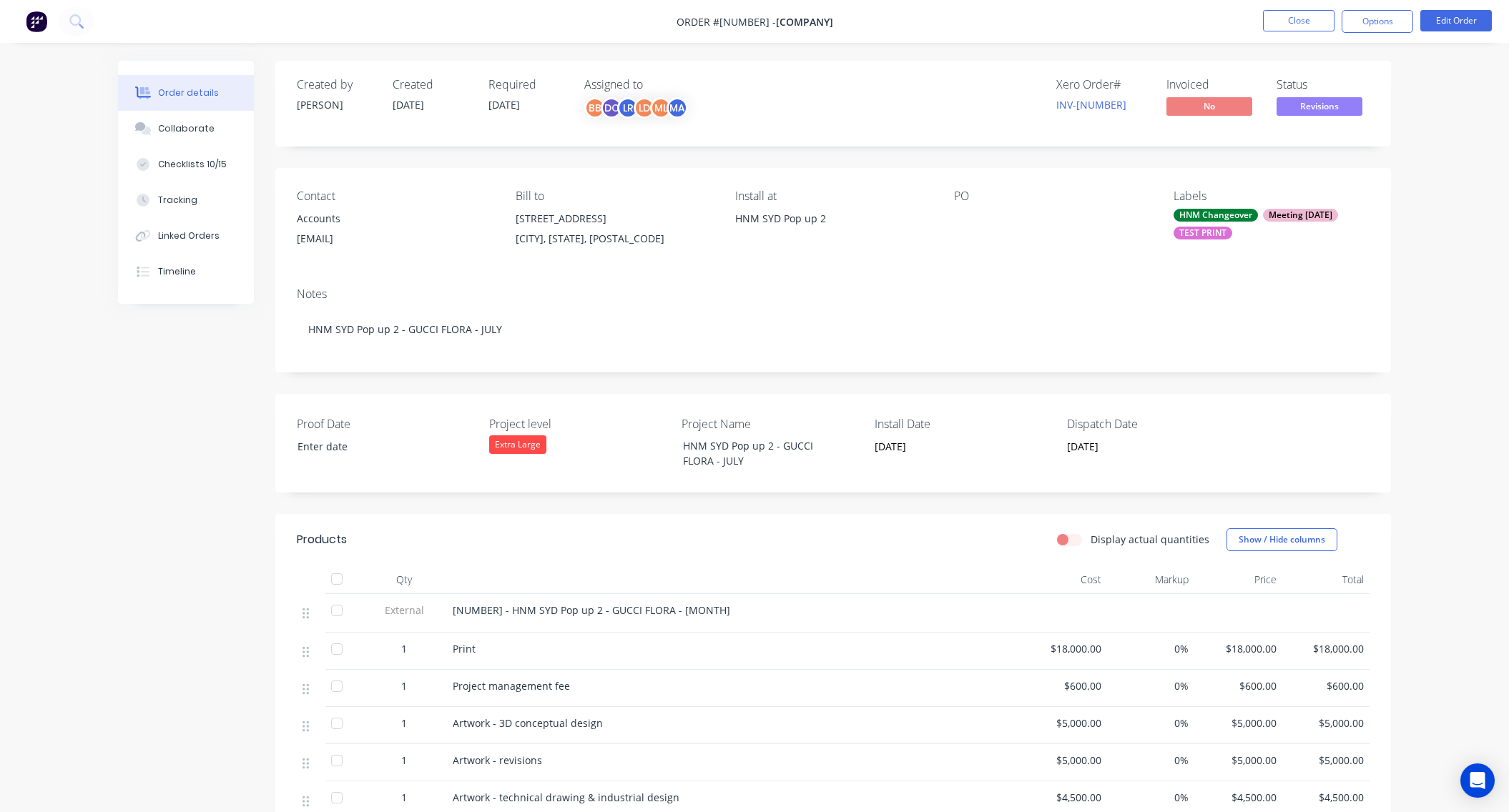 click on "Extra Large" at bounding box center (518, 445) 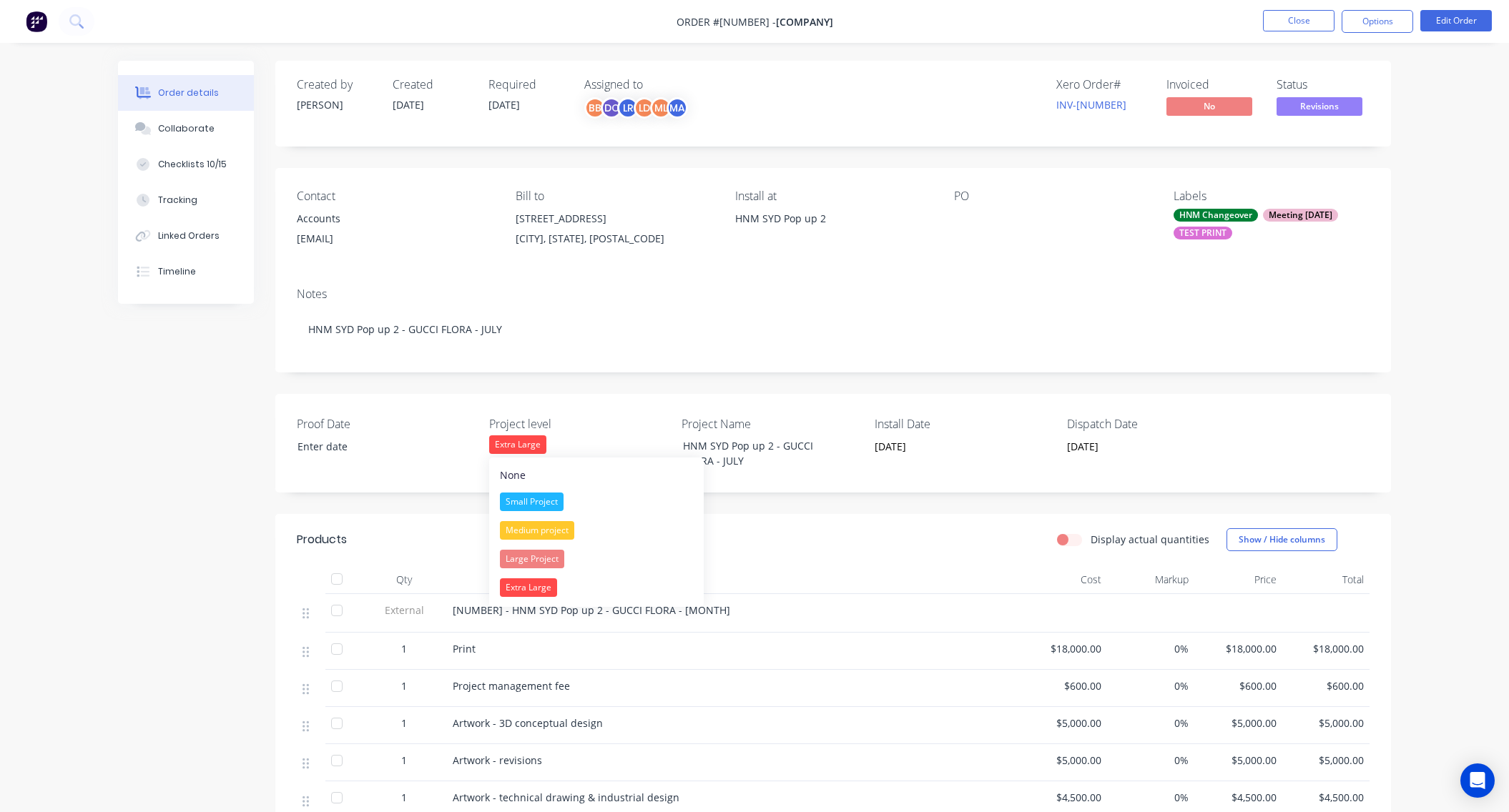 click on "Project Name HNM SYD Pop up 2 - GUCCI FLORA - [MONTH] Install Date [DATE] Dispatch Date [DATE]" at bounding box center (833, 443) 